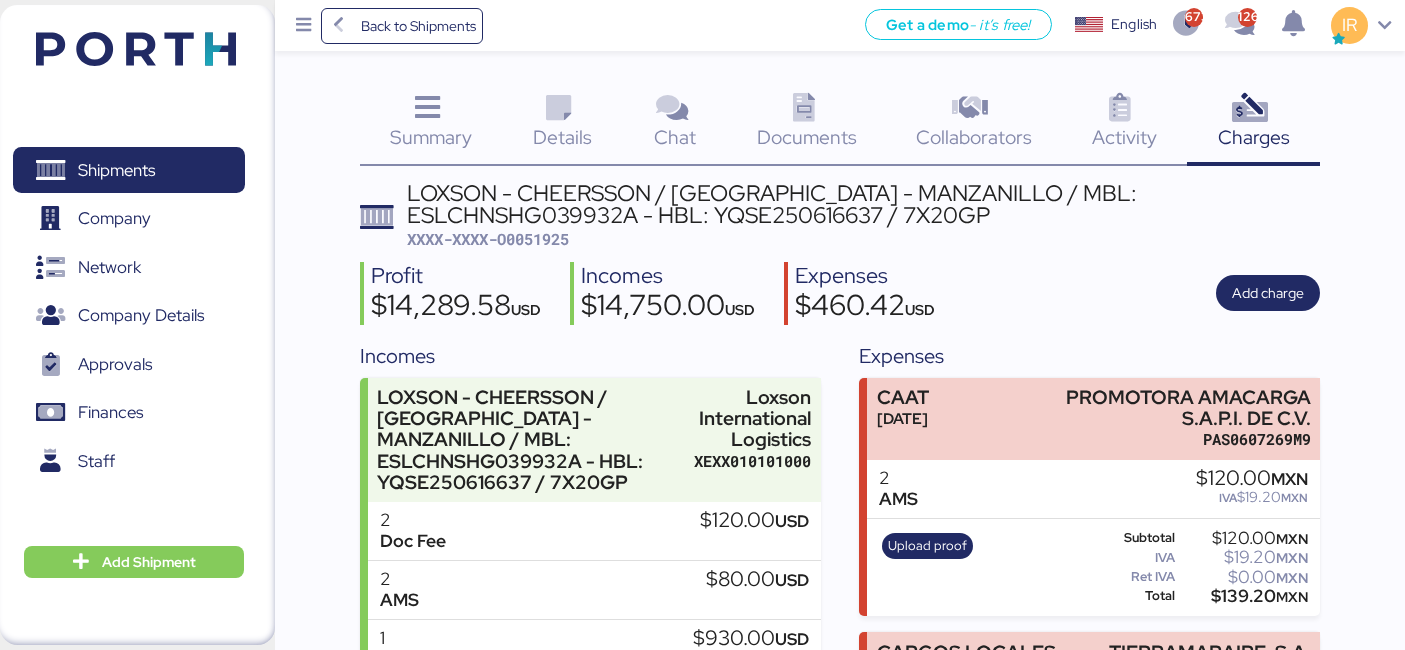 scroll, scrollTop: 448, scrollLeft: 0, axis: vertical 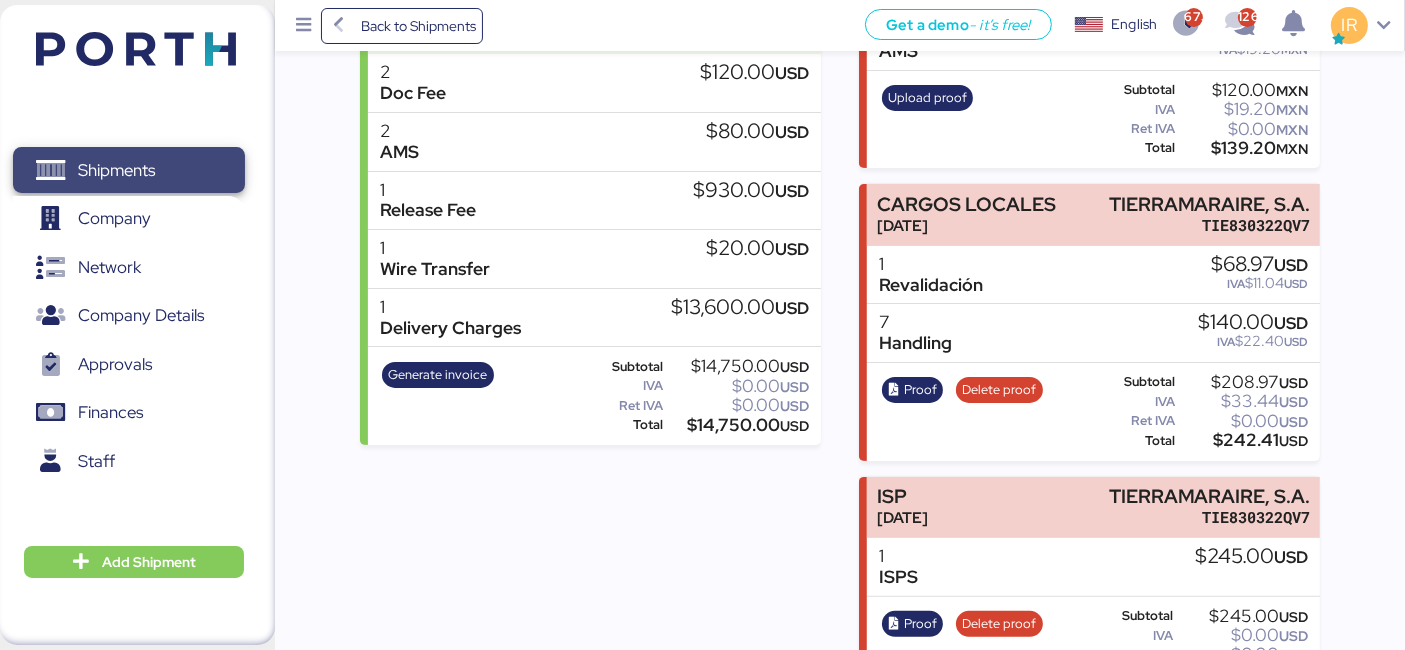 click on "Shipments" at bounding box center [128, 170] 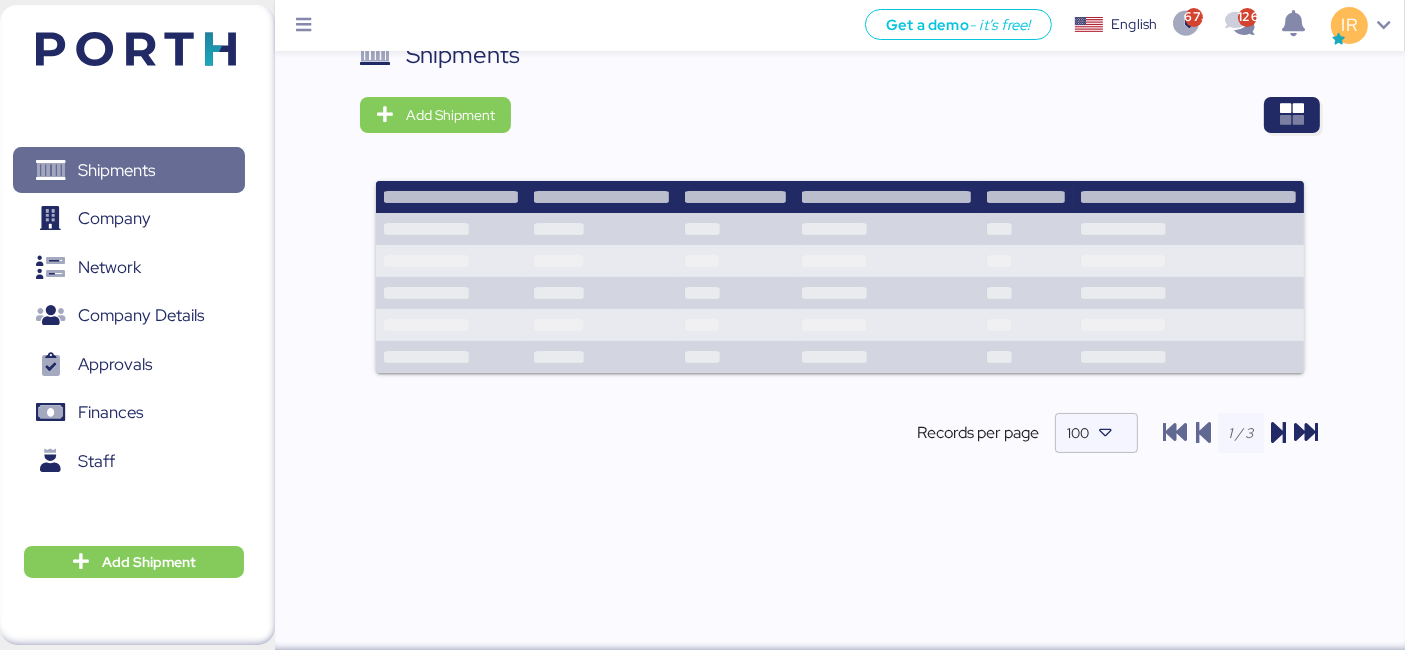 scroll, scrollTop: 0, scrollLeft: 0, axis: both 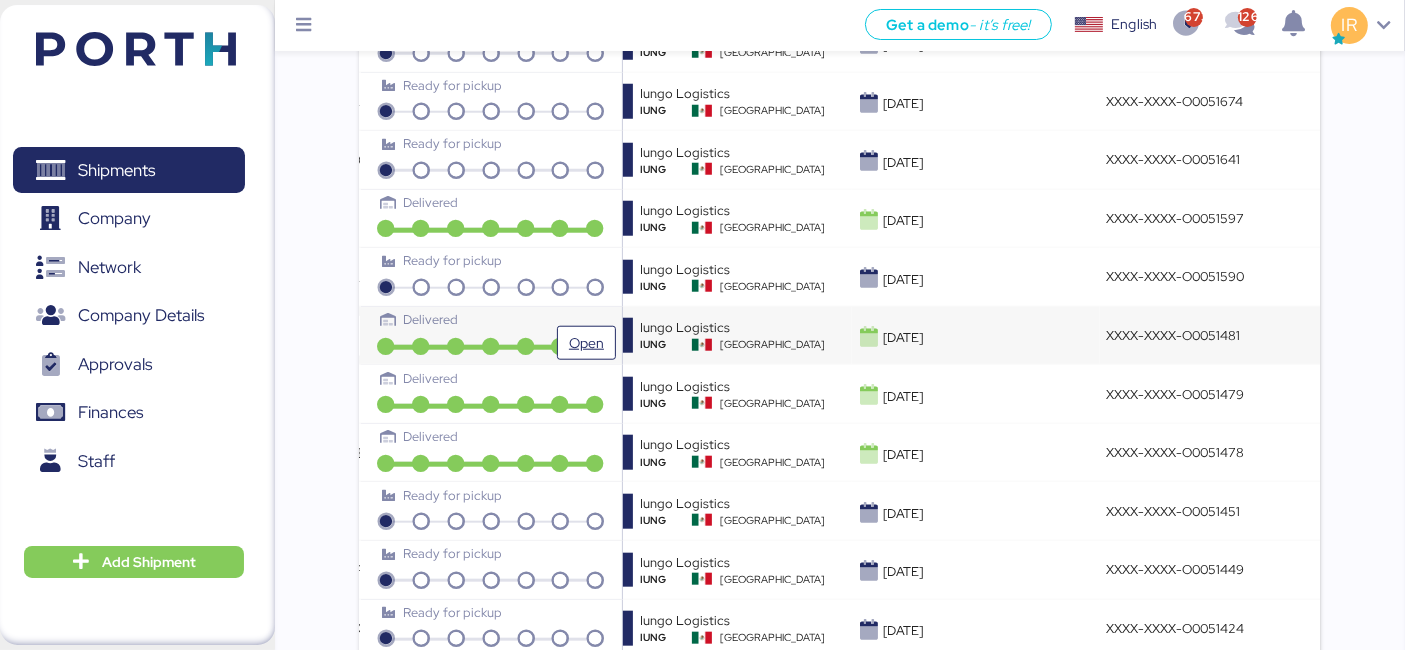 click on "Delivered" at bounding box center (491, 327) 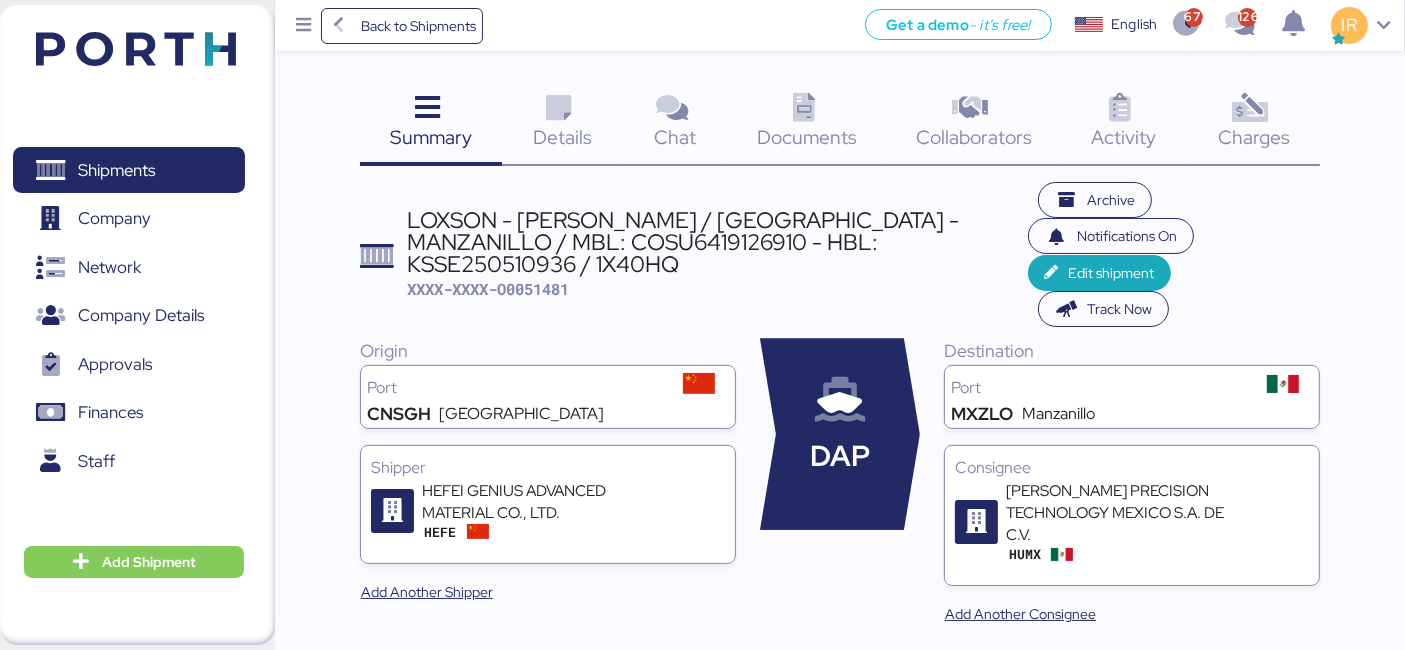click on "Charges" at bounding box center [1254, 137] 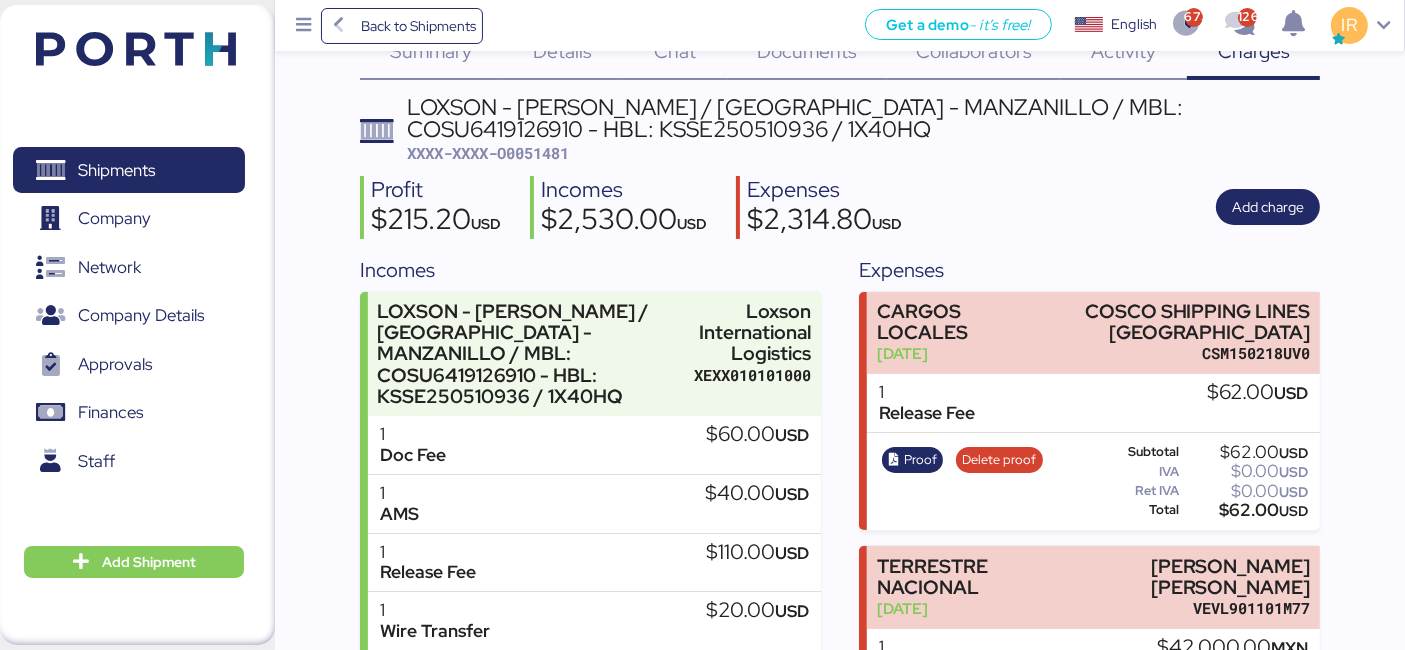 scroll, scrollTop: 0, scrollLeft: 0, axis: both 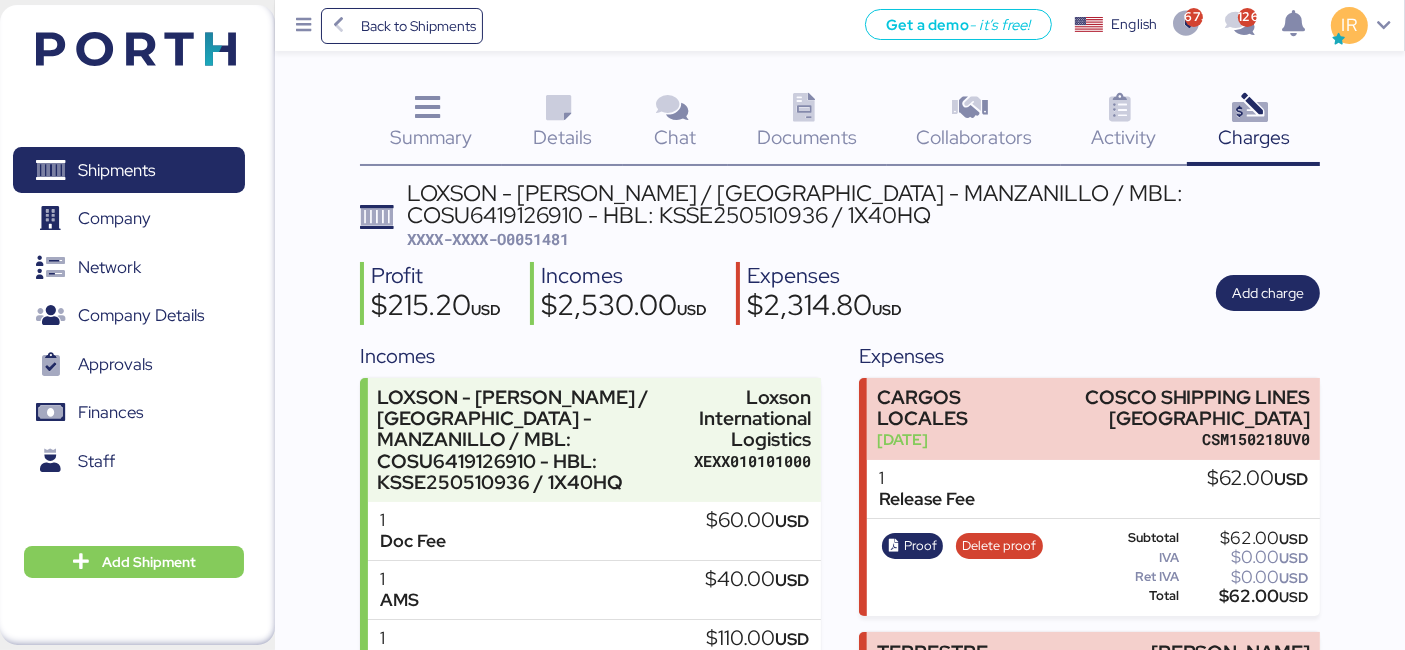 click on "XXXX-XXXX-O0051481" at bounding box center (488, 239) 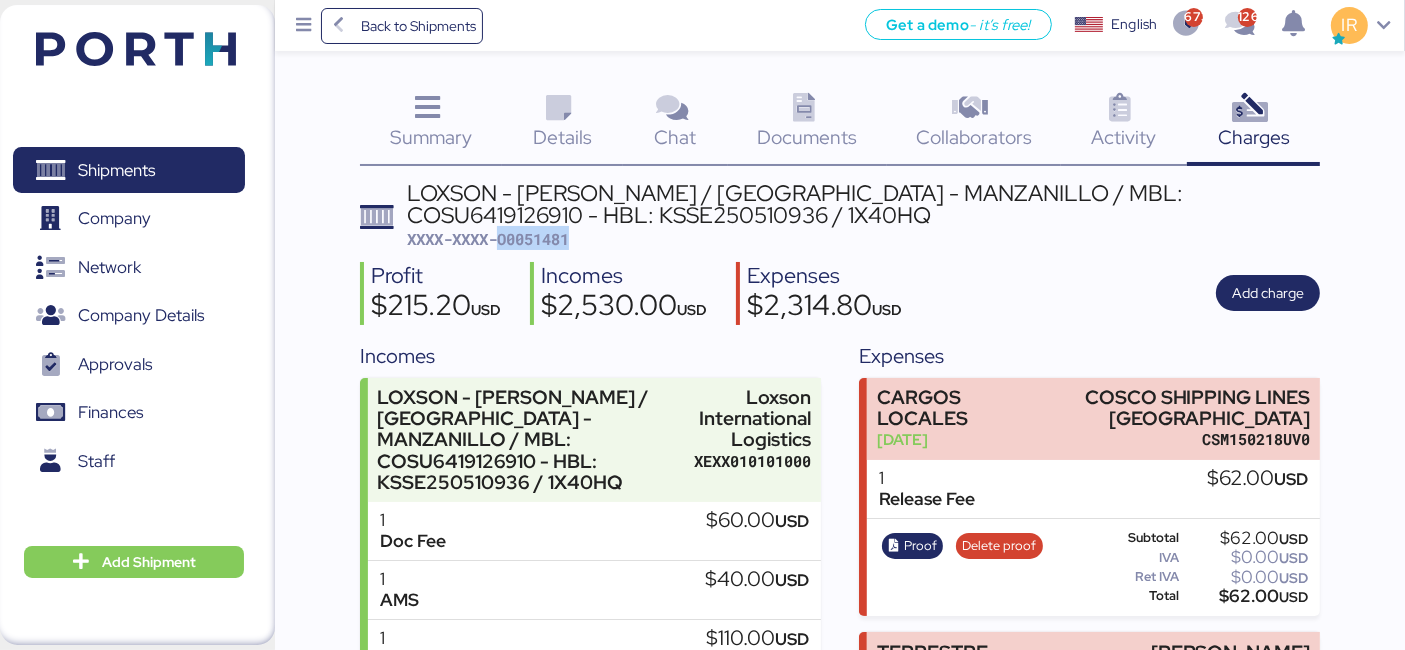 click on "XXXX-XXXX-O0051481" at bounding box center [488, 239] 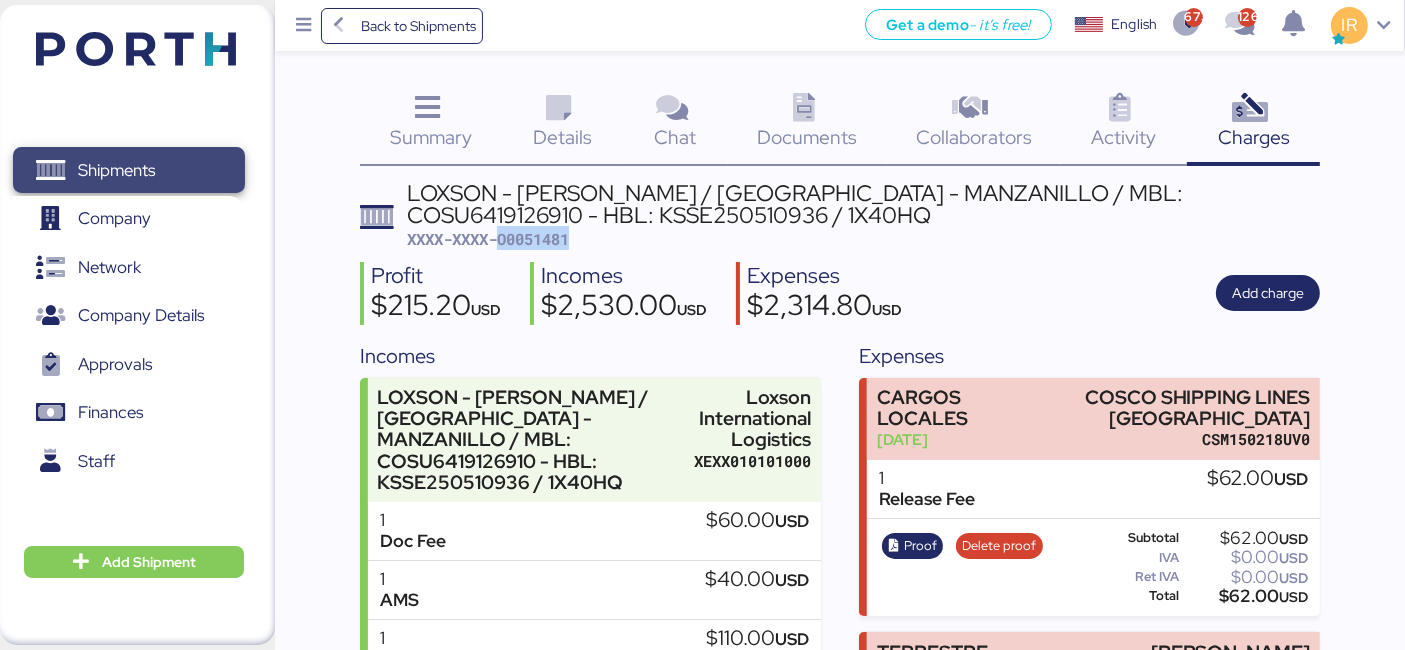 click on "Shipments" at bounding box center [128, 170] 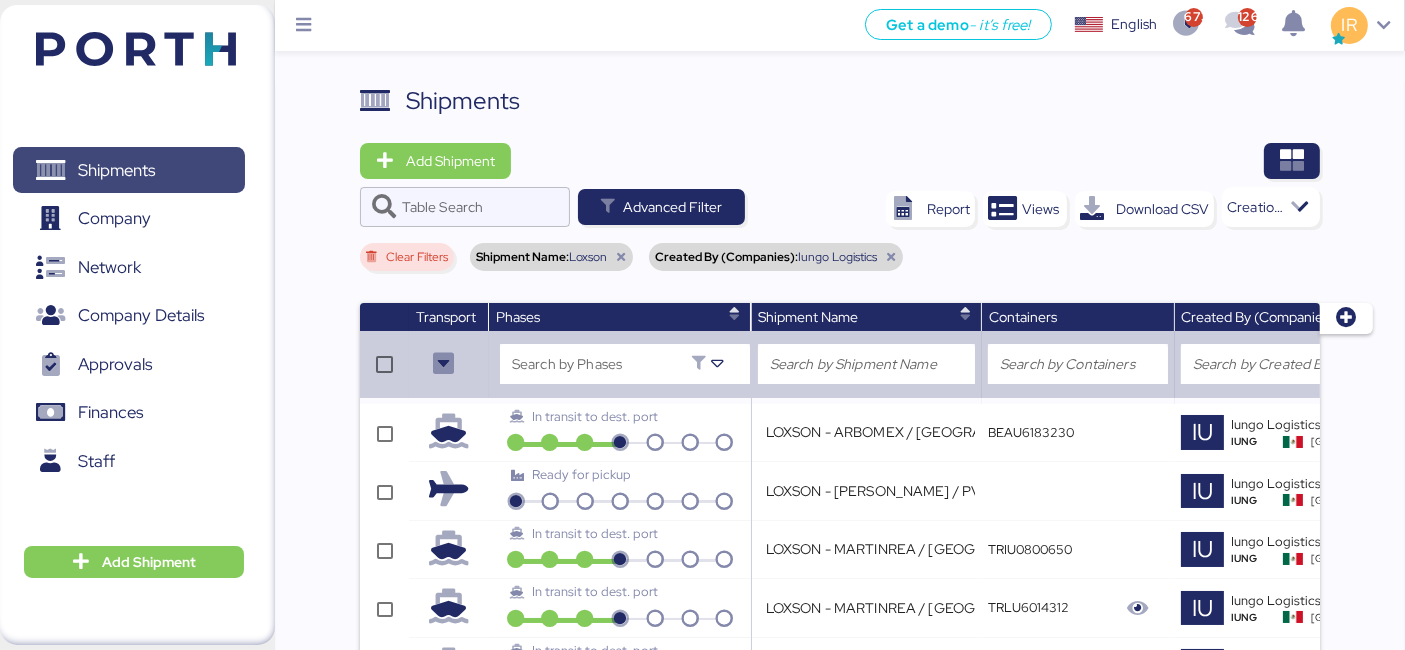 scroll, scrollTop: 748, scrollLeft: 0, axis: vertical 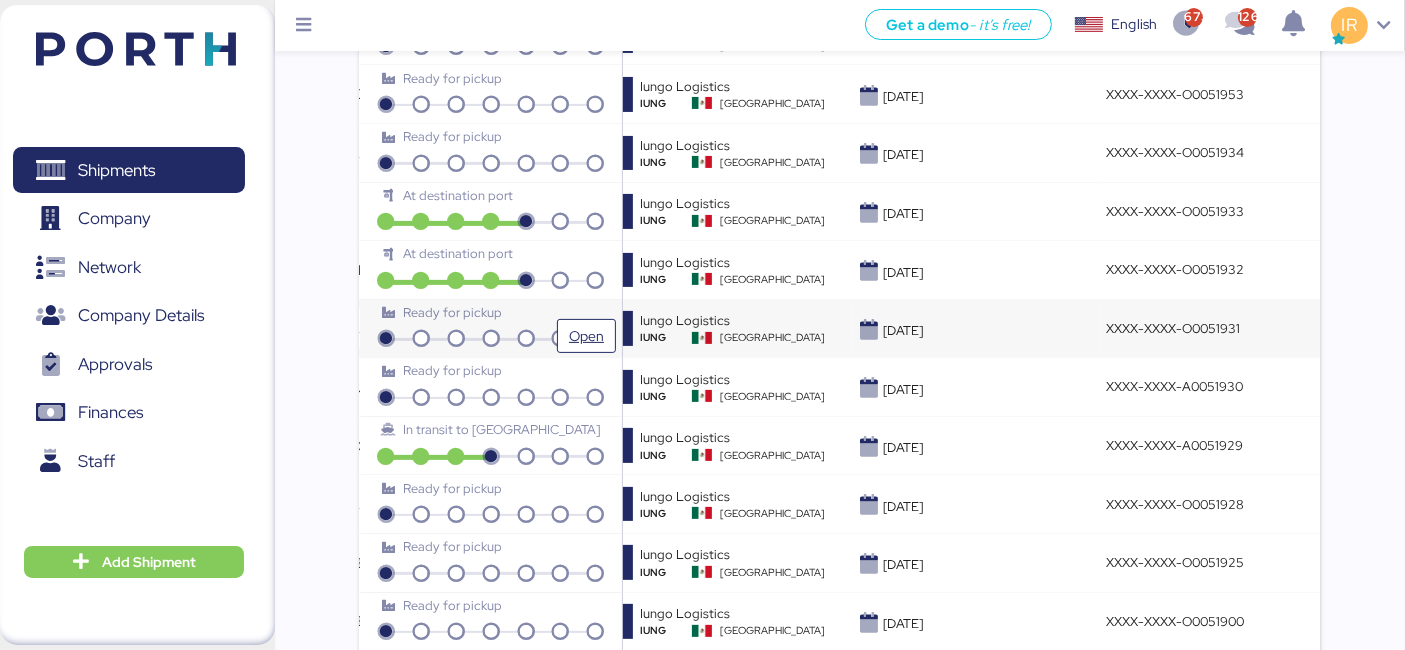 click on "Ready for pickup" at bounding box center [491, 320] 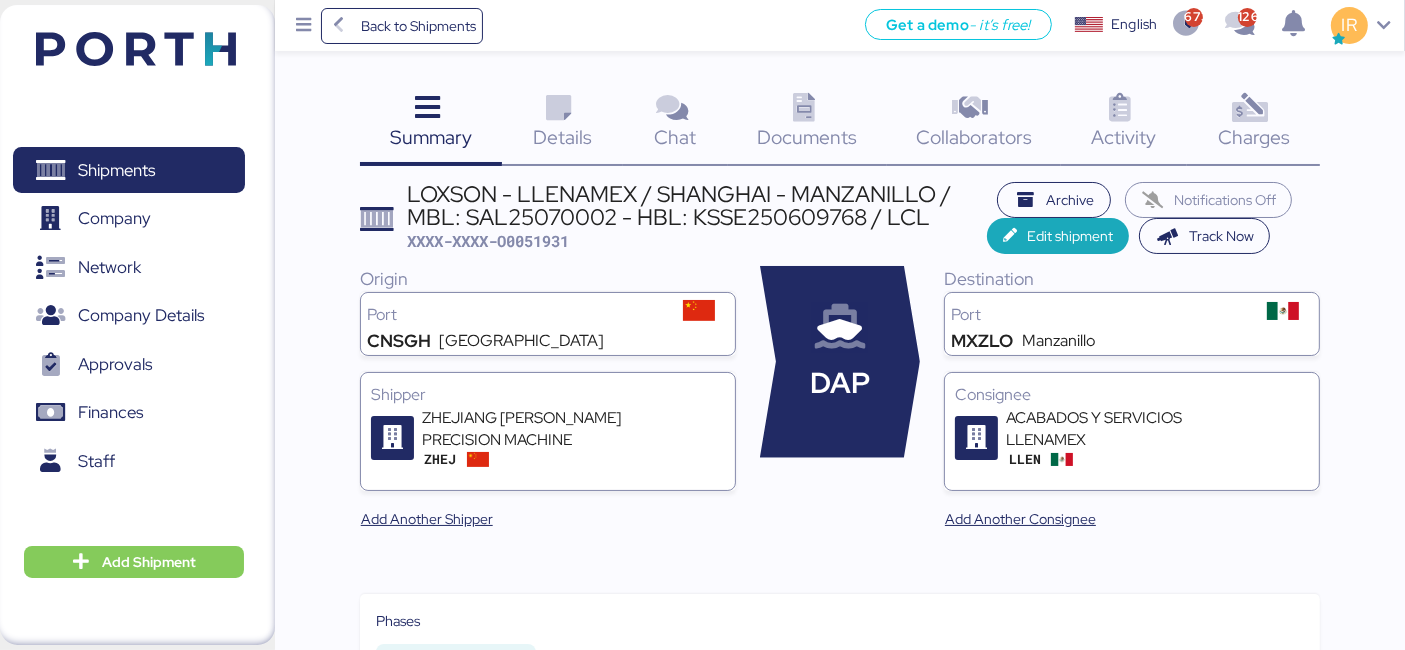 click on "Charges 0" at bounding box center (1253, 124) 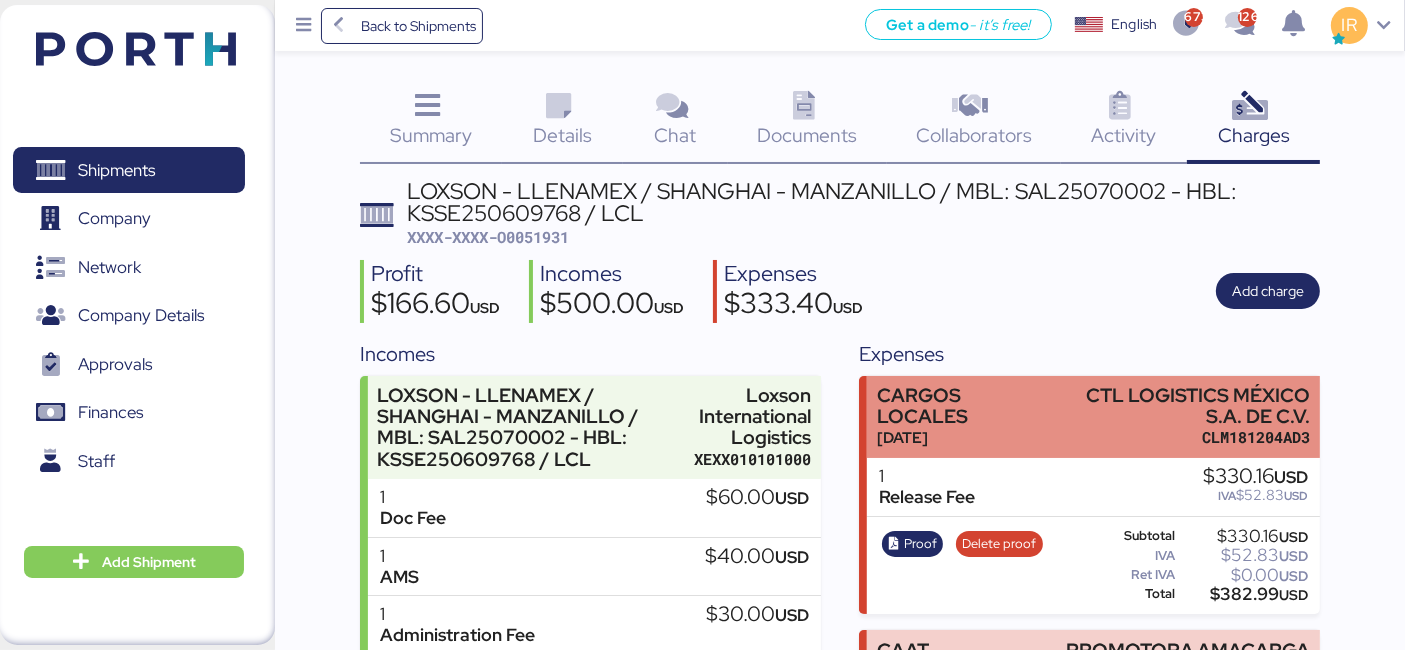 scroll, scrollTop: 0, scrollLeft: 0, axis: both 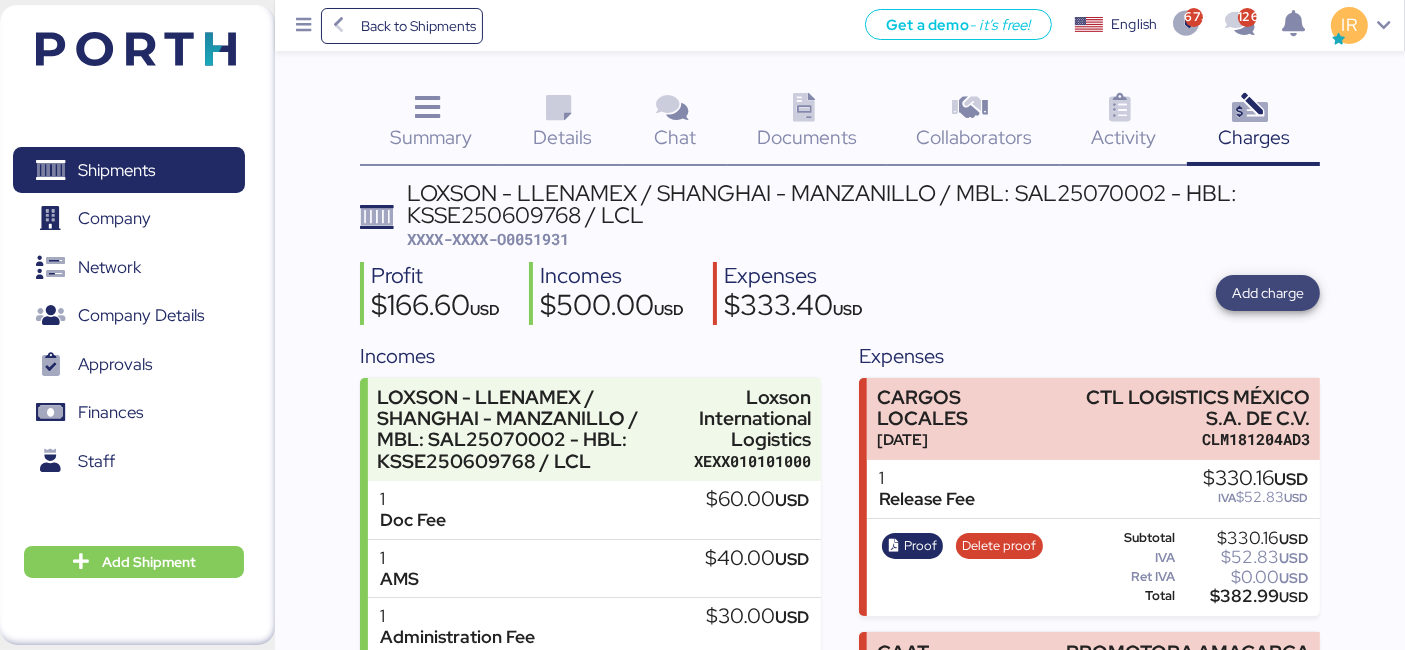 click on "Add charge" at bounding box center (1268, 293) 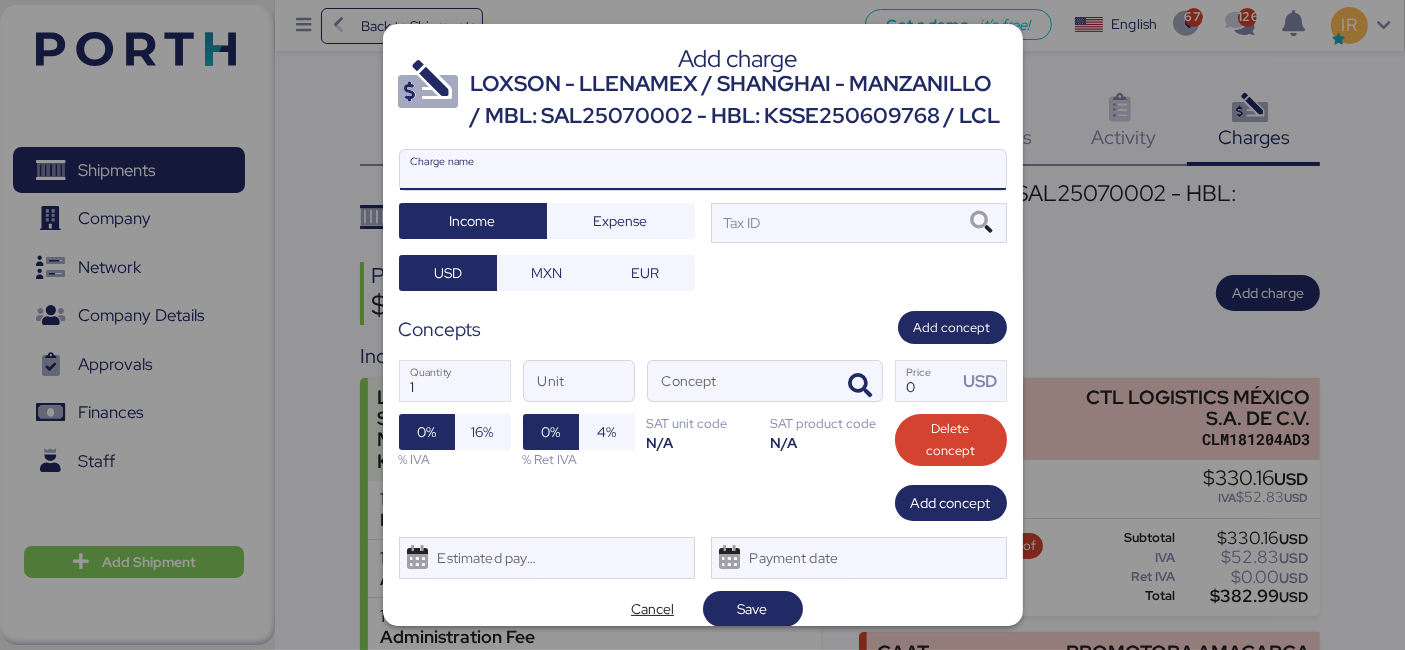 click on "Charge name" at bounding box center (703, 170) 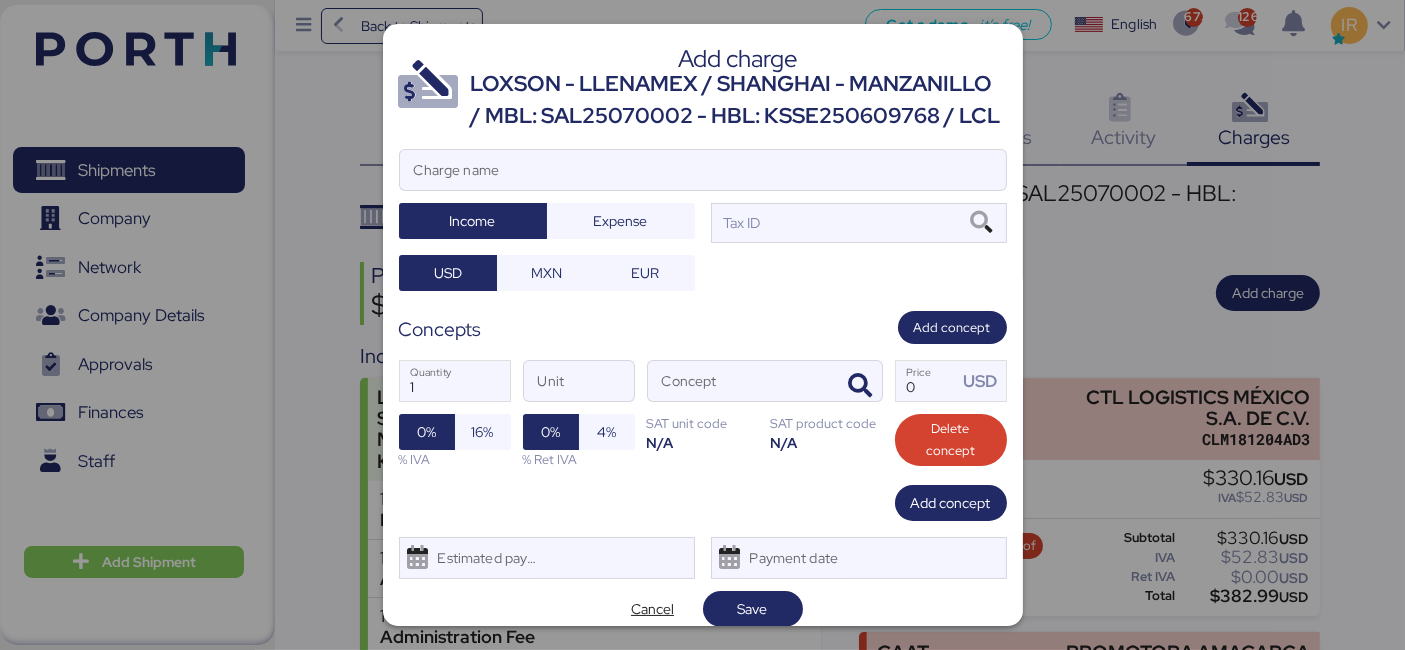 click on "LOXSON - LLENAMEX / SHANGHAI - MANZANILLO / MBL: SAL25070002 - HBL: KSSE250609768 / LCL" at bounding box center (739, 100) 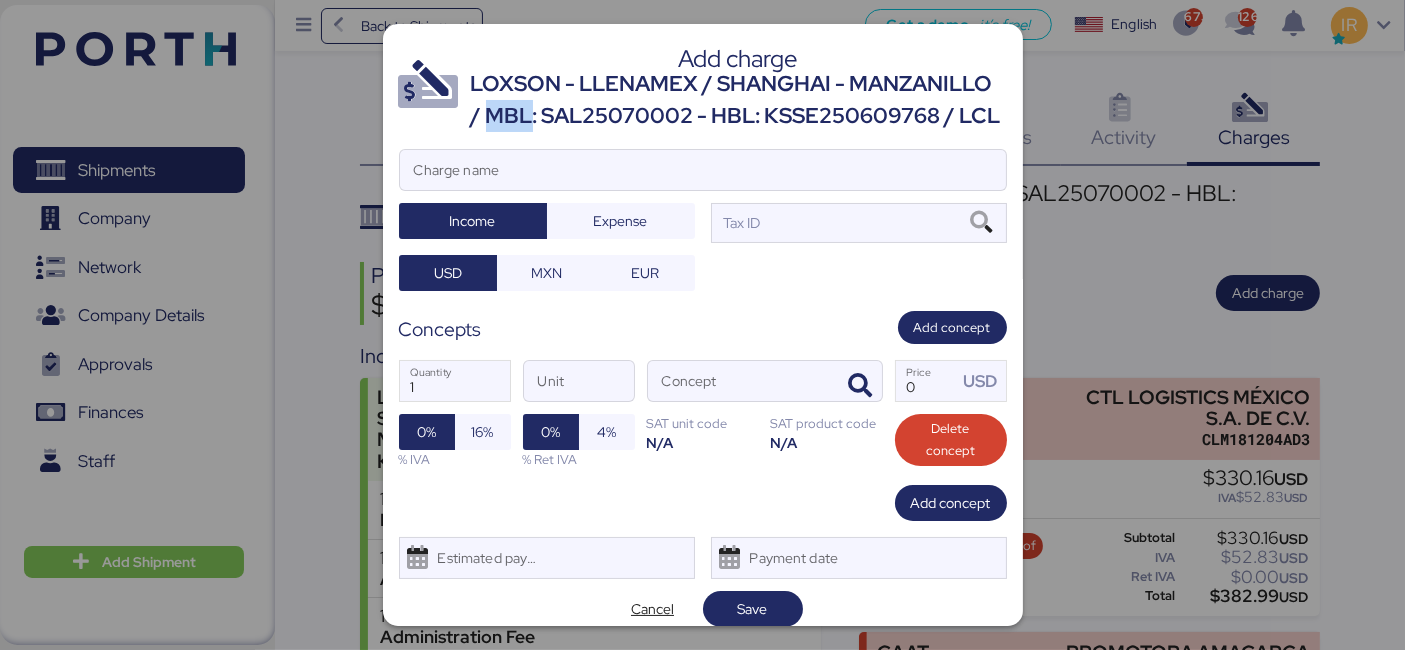 click on "LOXSON - LLENAMEX / SHANGHAI - MANZANILLO / MBL: SAL25070002 - HBL: KSSE250609768 / LCL" at bounding box center (739, 100) 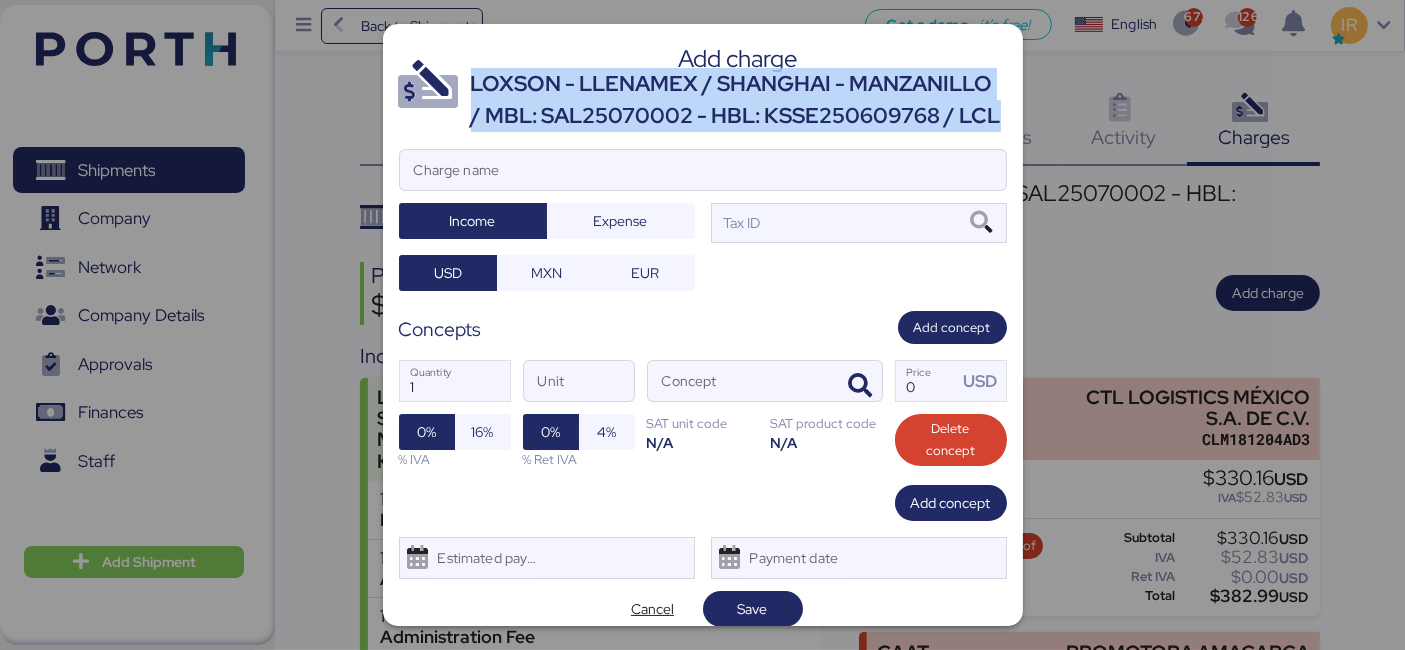 click on "LOXSON - LLENAMEX / SHANGHAI - MANZANILLO / MBL: SAL25070002 - HBL: KSSE250609768 / LCL" at bounding box center [739, 100] 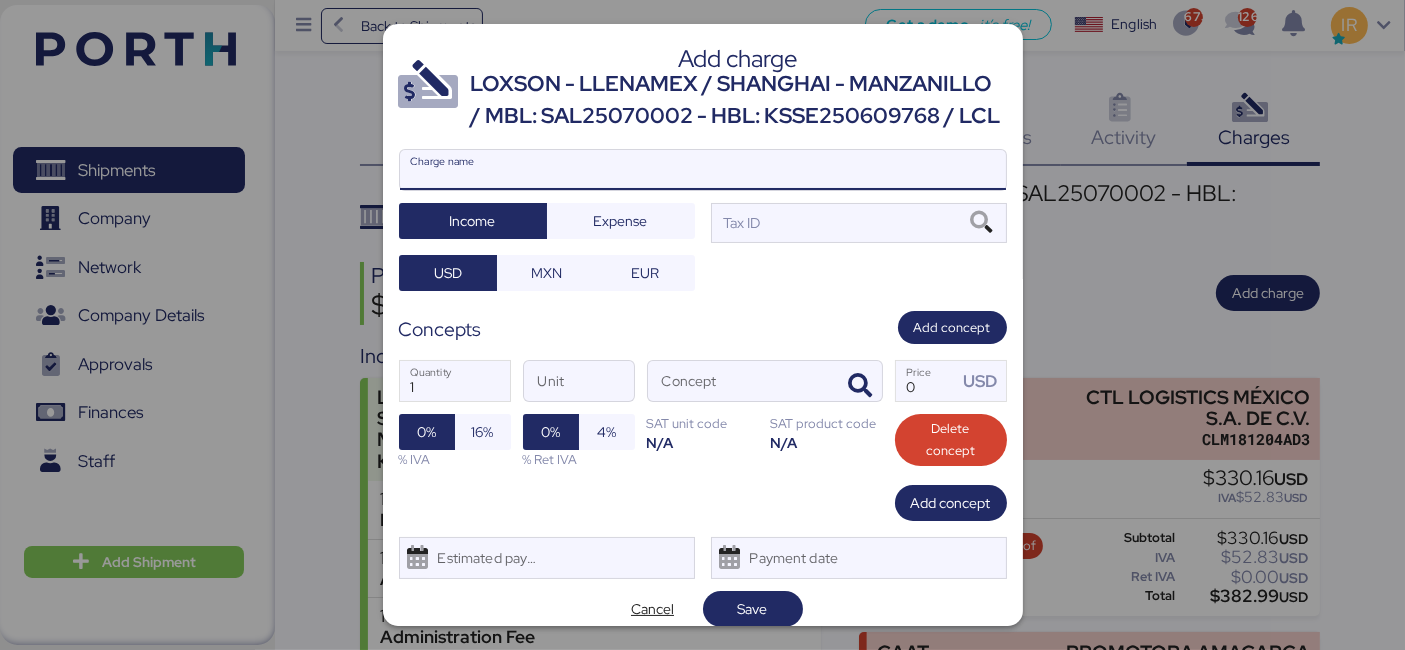 paste on "LOXSON - LLENAMEX / SHANGHAI - MANZANILLO / MBL: SAL25070002 - HBL: KSSE250609768 / LCL" 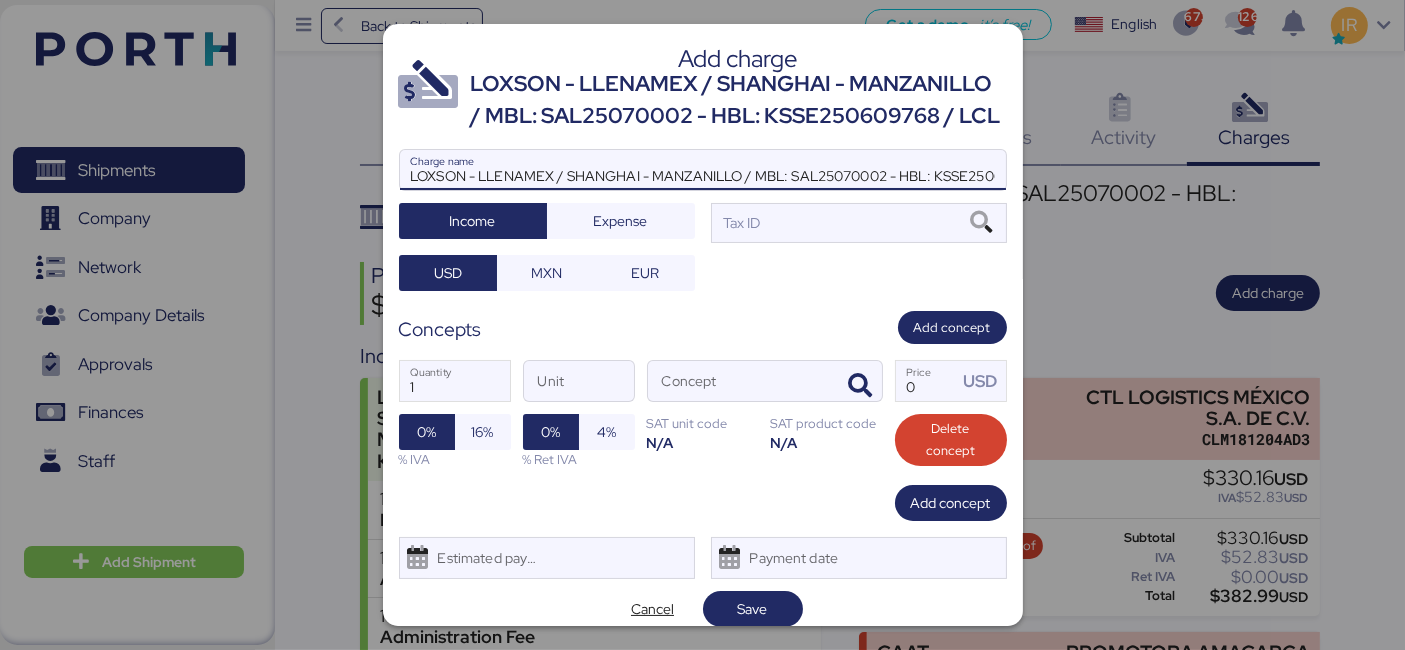 click on "LOXSON - LLENAMEX / SHANGHAI - MANZANILLO / MBL: SAL25070002 - HBL: KSSE250609768 / LCL" at bounding box center [703, 170] 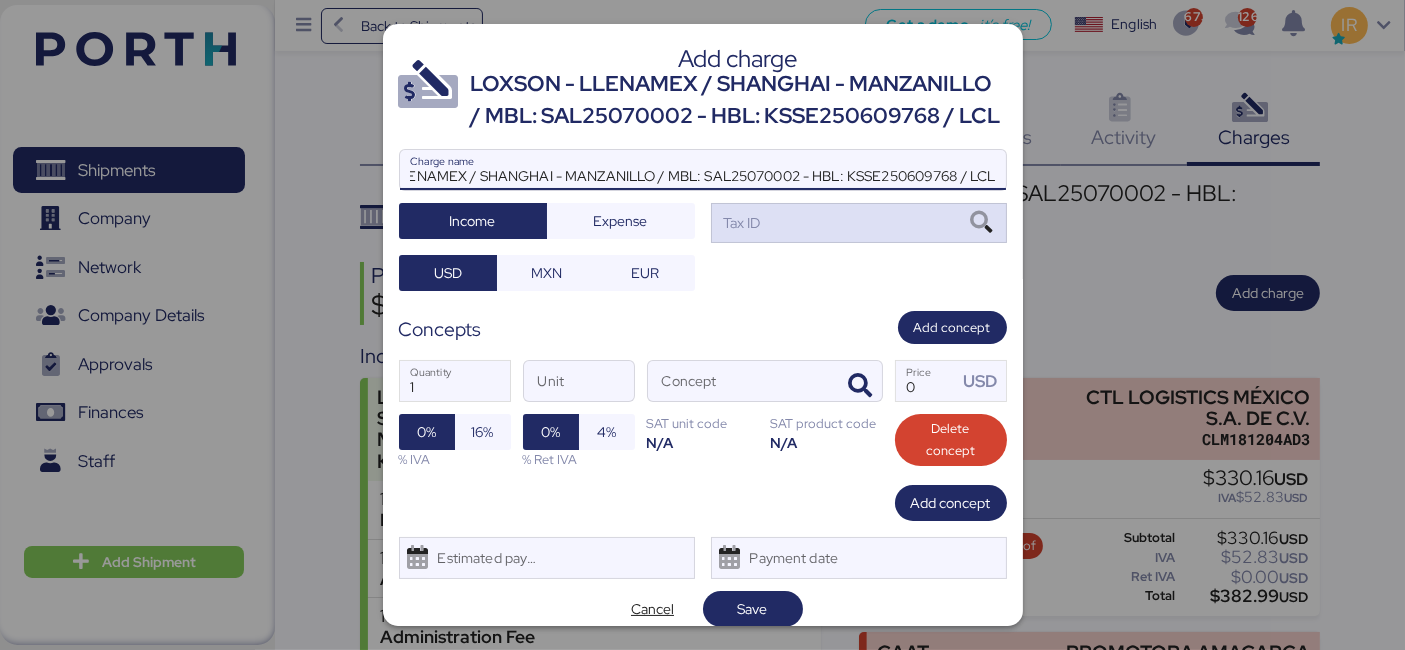 type on "LOXSON - LLENAMEX / SHANGHAI - MANZANILLO / MBL: SAL25070002 - HBL: KSSE250609768 / LCL" 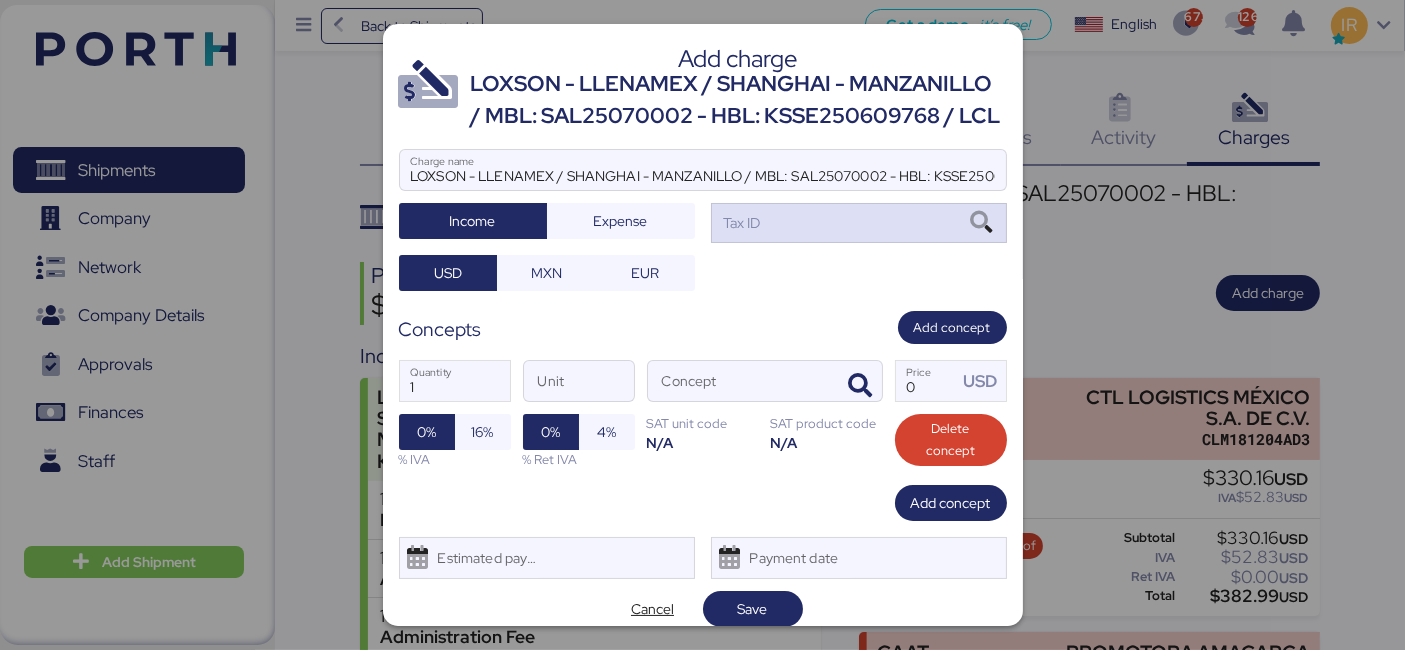 click on "Tax ID" at bounding box center (859, 223) 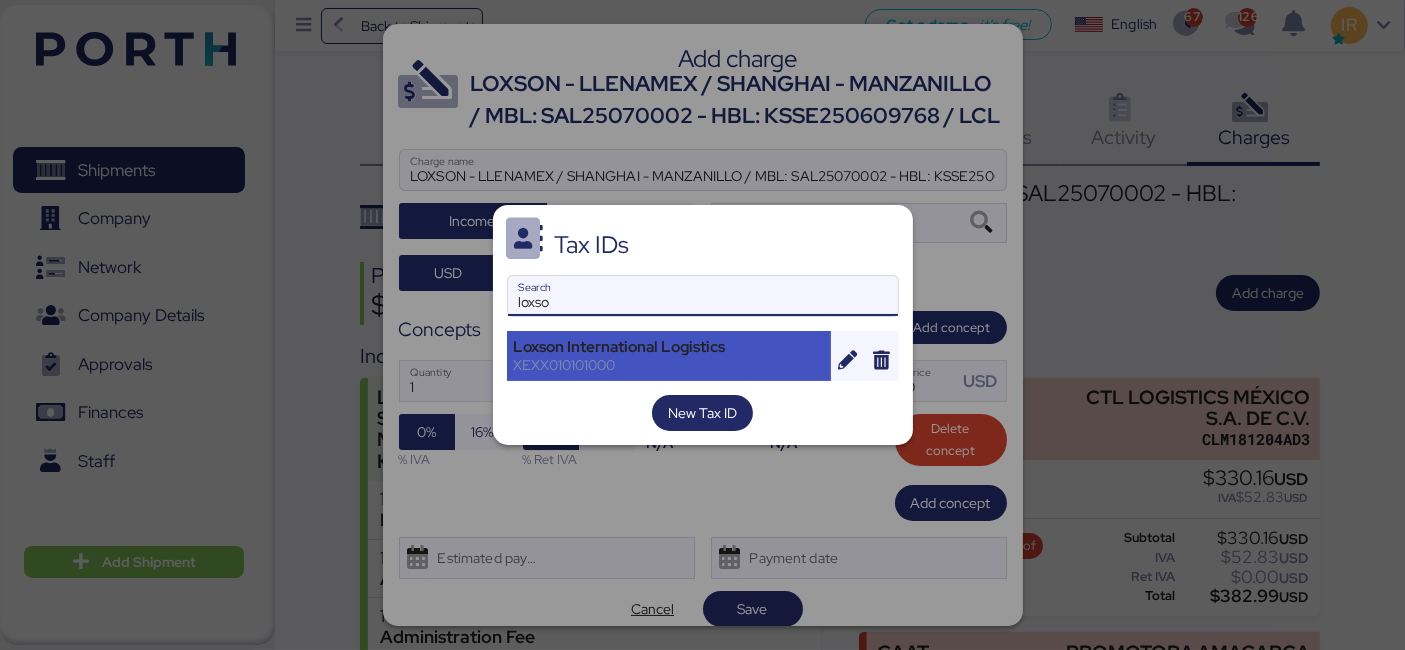 type on "loxso" 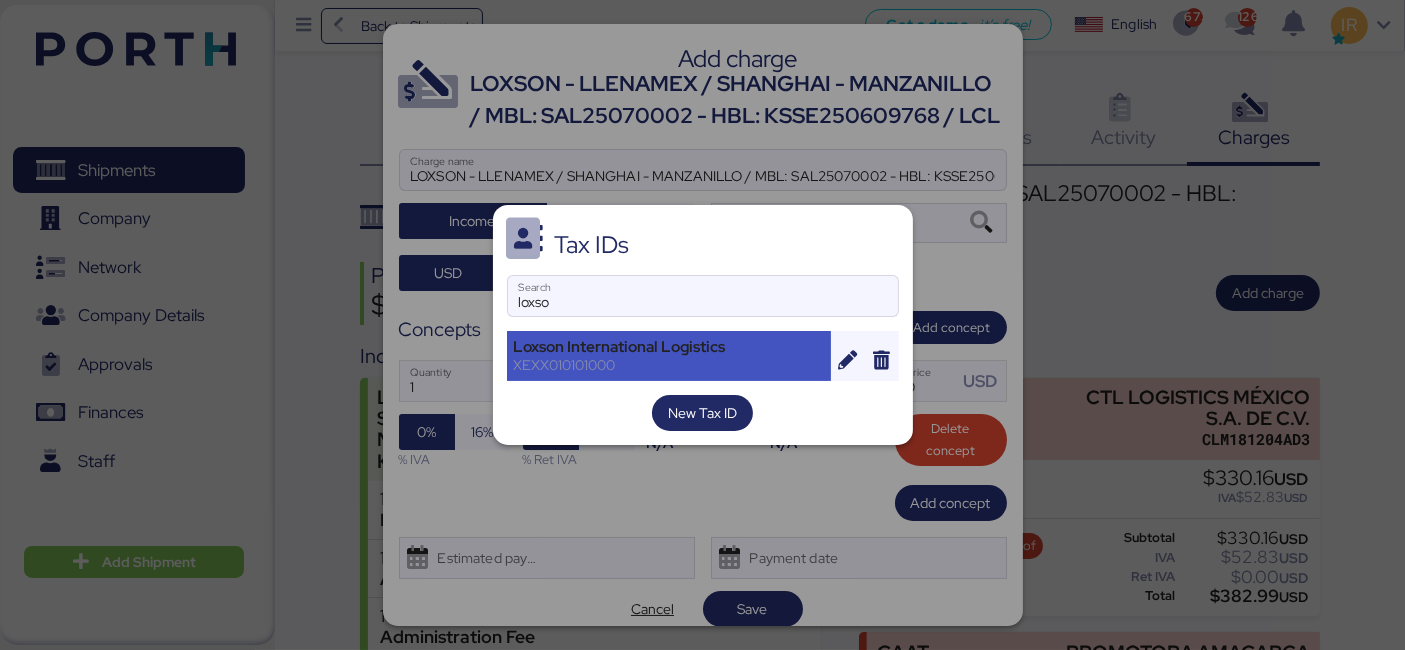 click on "Loxson International Logistics  XEXX010101000" at bounding box center [669, 356] 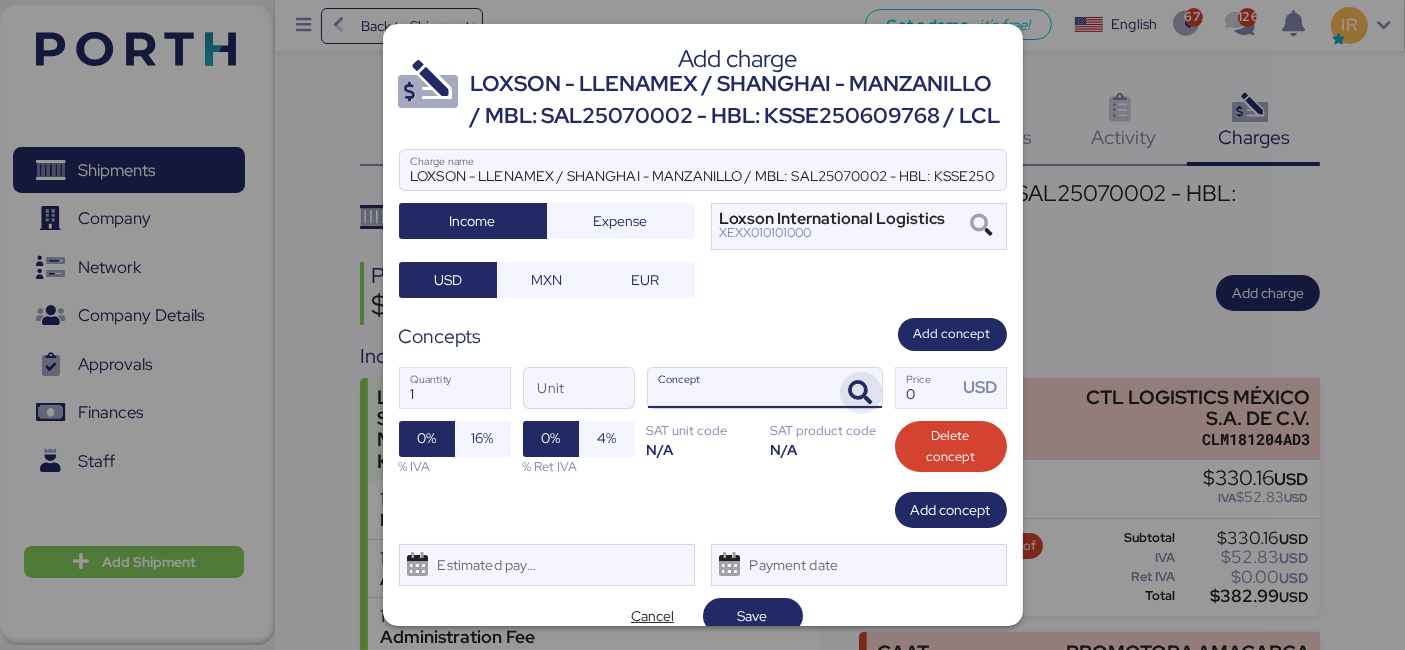 click at bounding box center [861, 393] 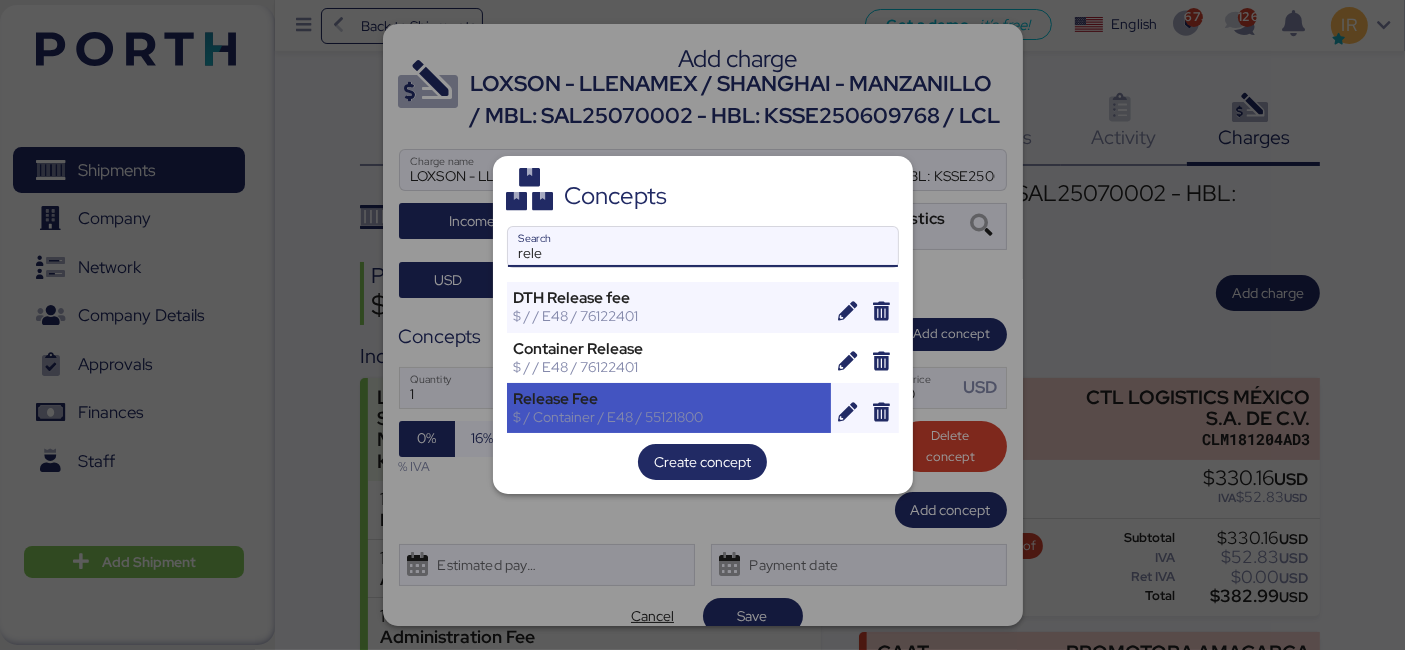 type on "rele" 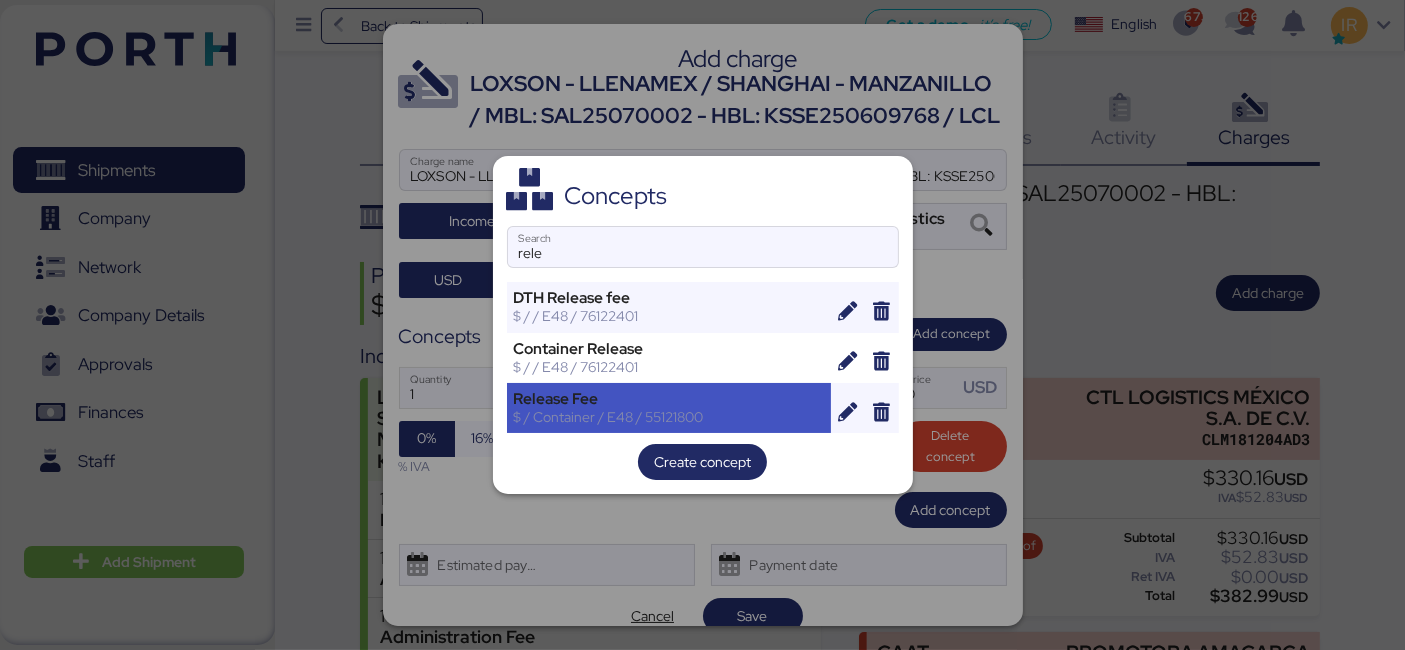 click on "$ / Container /
E48 / 55121800" at bounding box center (669, 417) 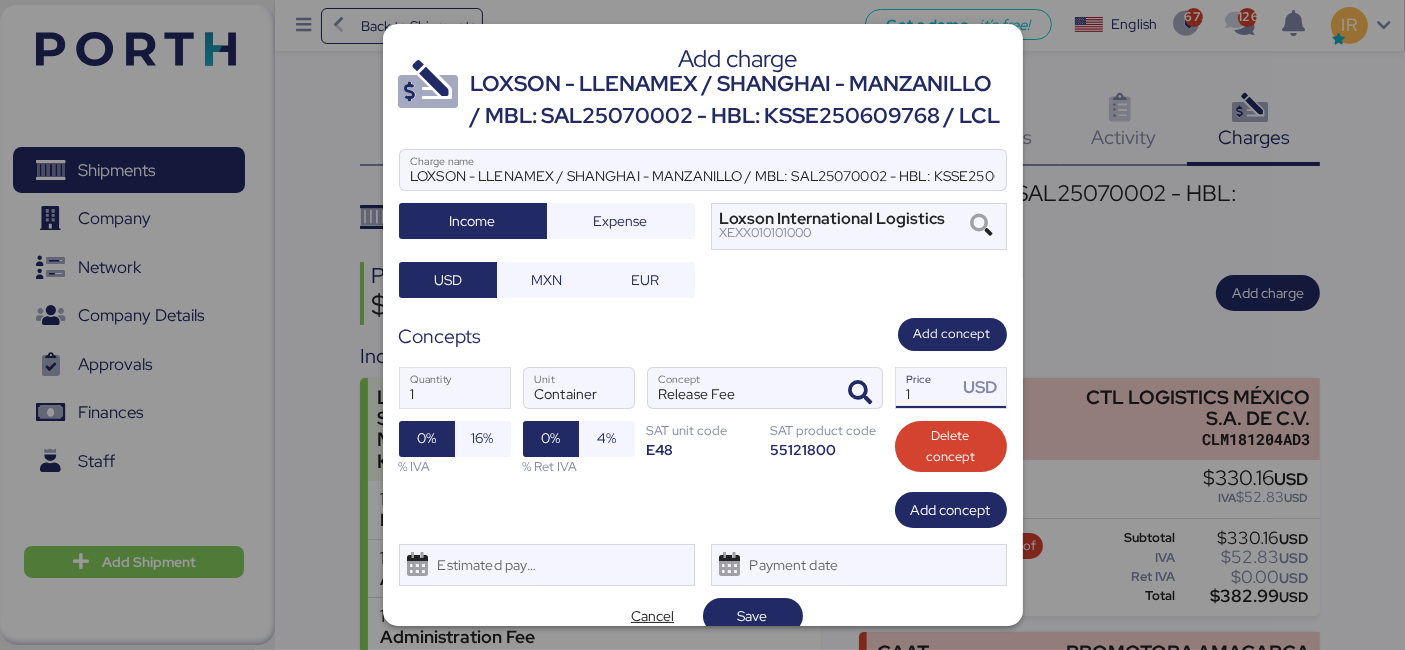 click on "1" at bounding box center (927, 388) 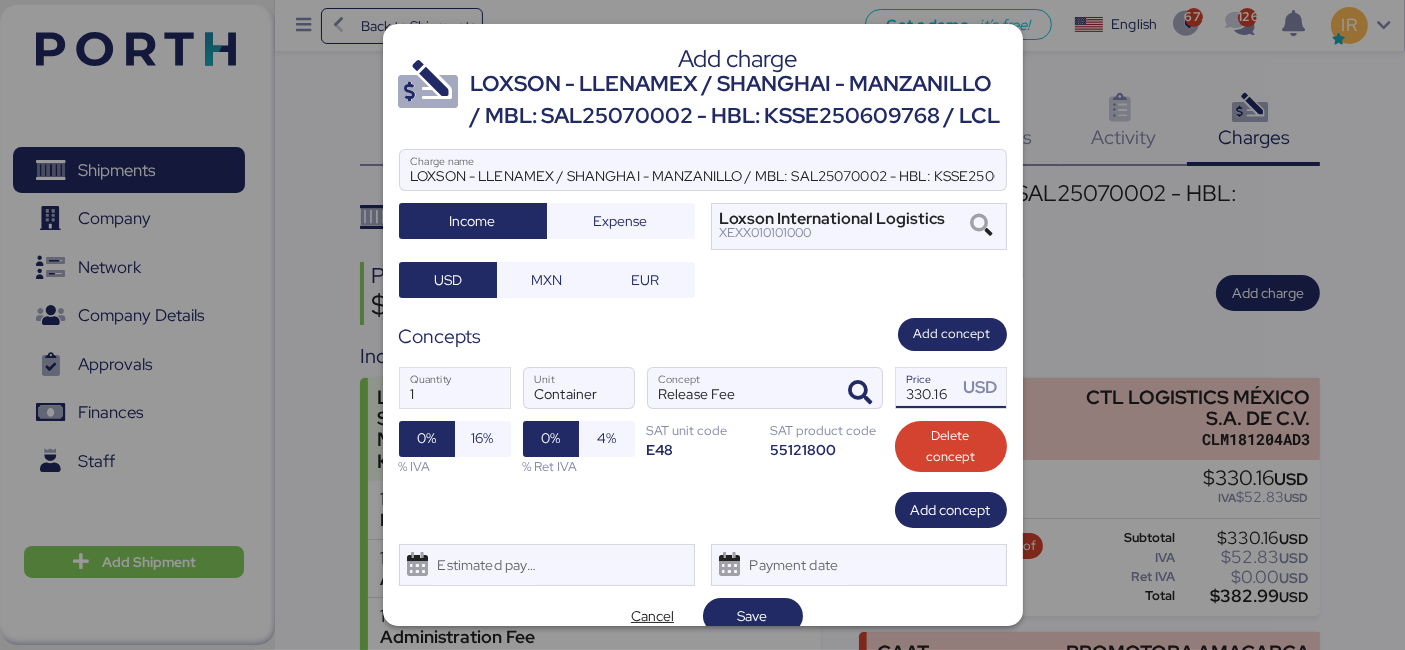 scroll, scrollTop: 0, scrollLeft: 4, axis: horizontal 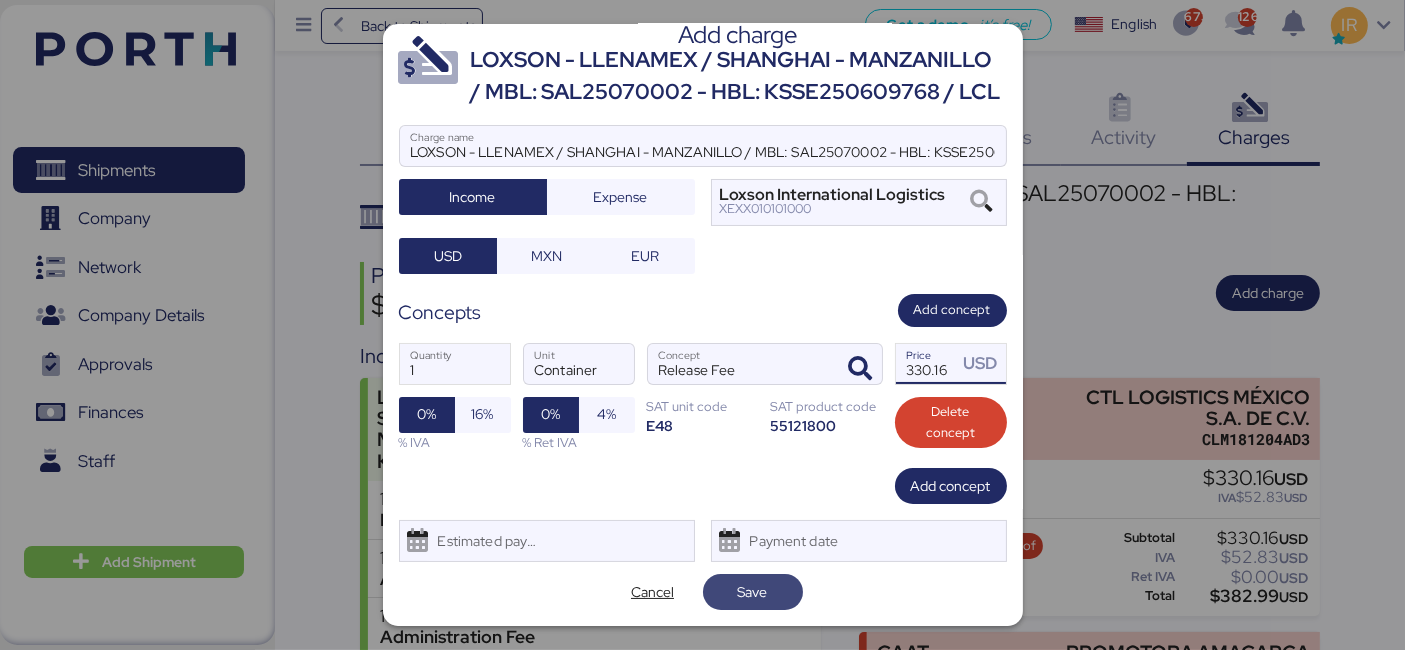 type on "330.16" 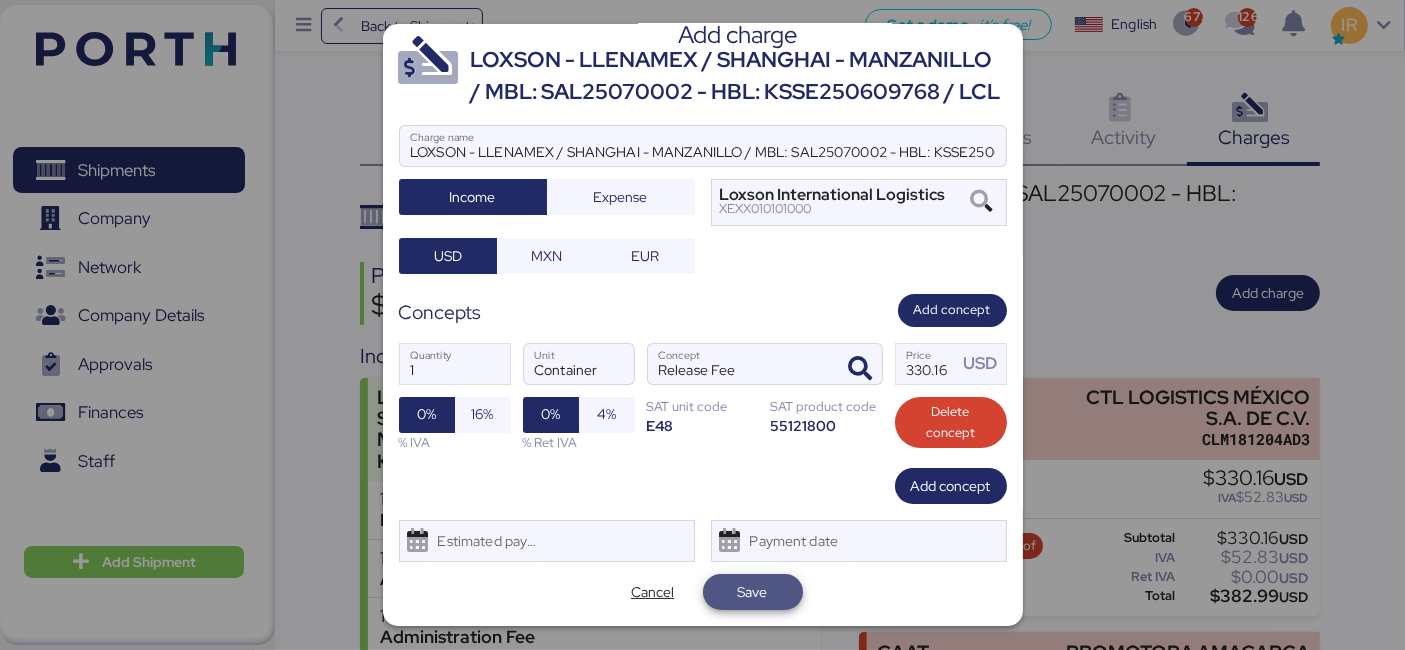 scroll, scrollTop: 0, scrollLeft: 0, axis: both 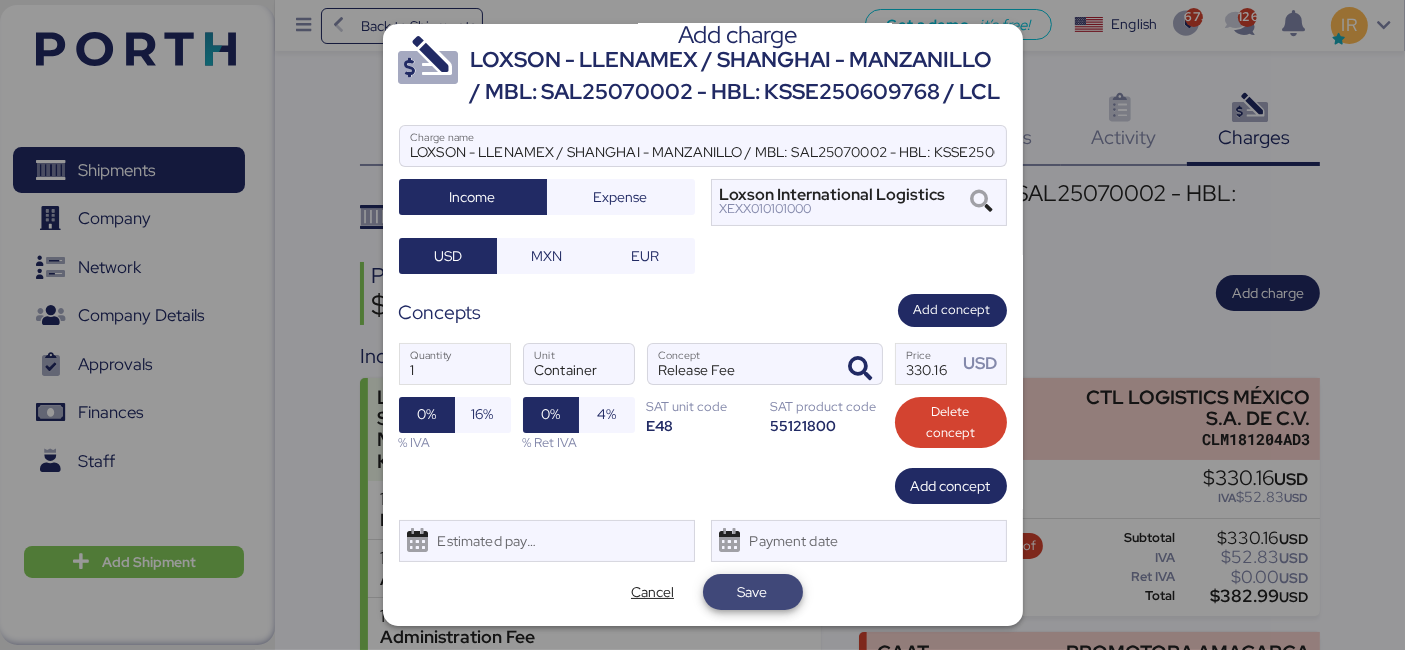 click on "Save" at bounding box center (753, 592) 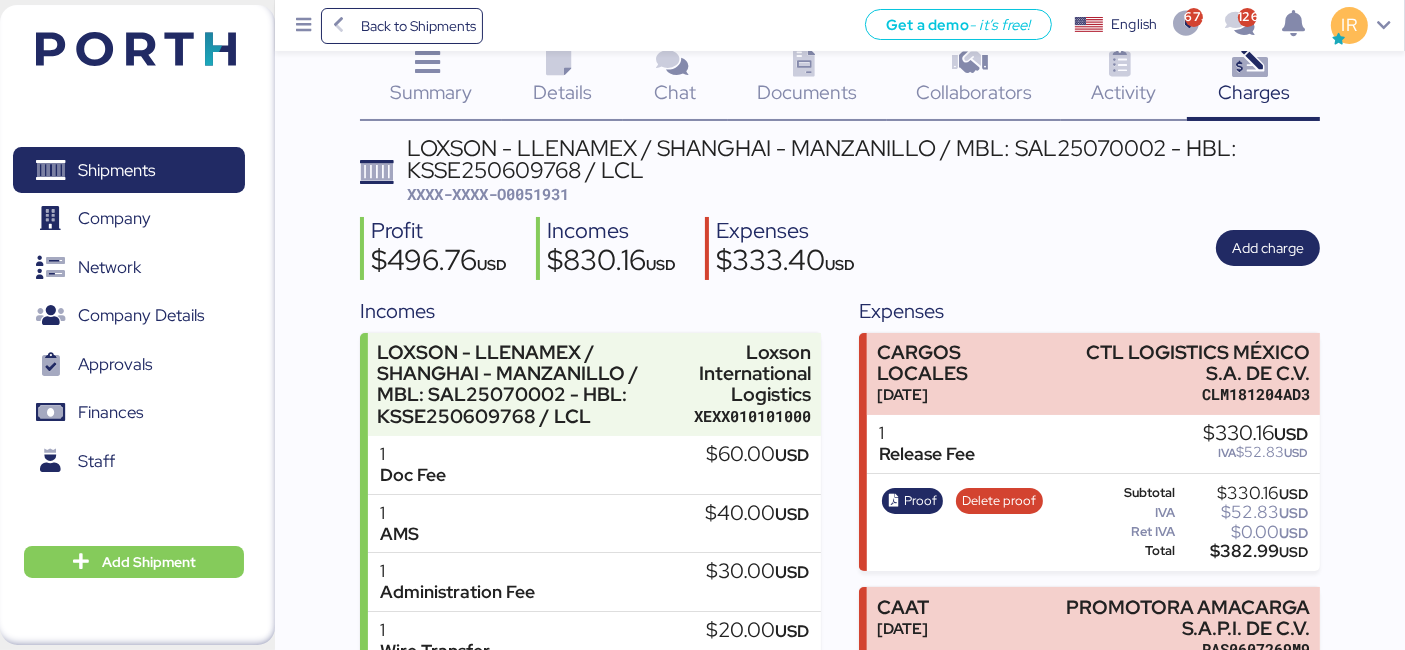 scroll, scrollTop: 0, scrollLeft: 0, axis: both 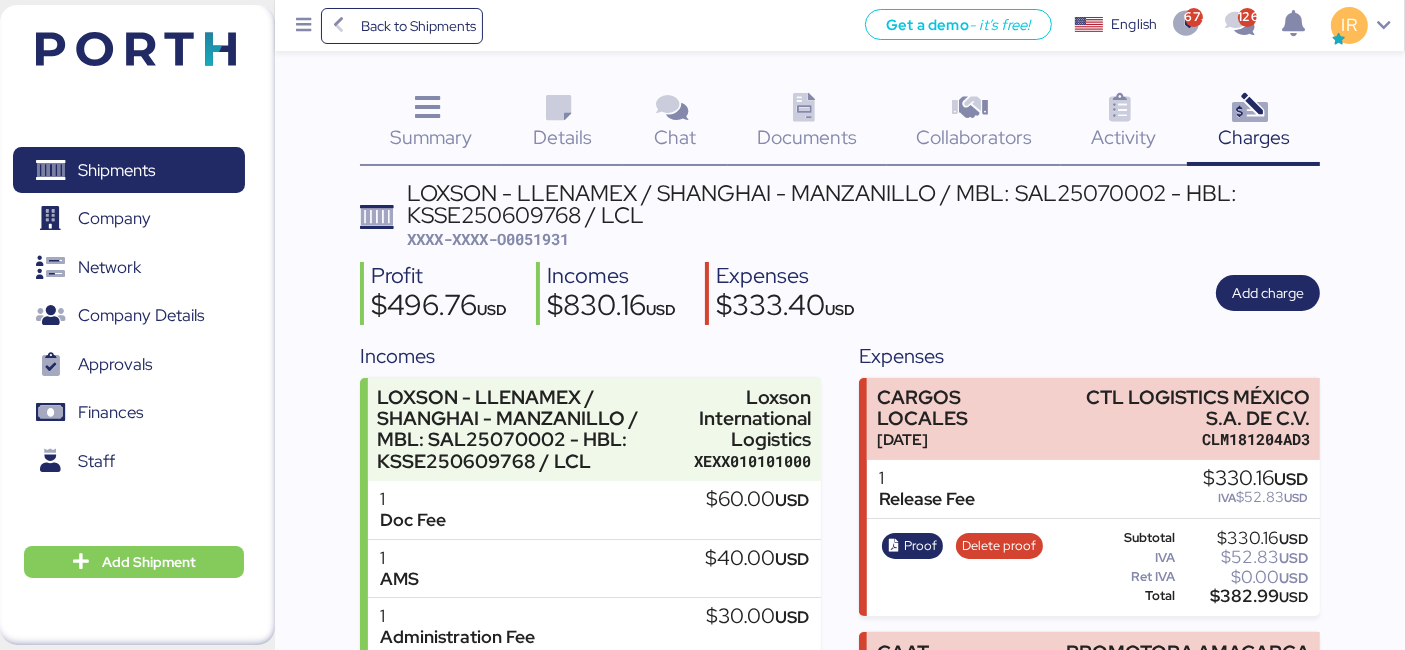 click on "XXXX-XXXX-O0051931" at bounding box center [489, 239] 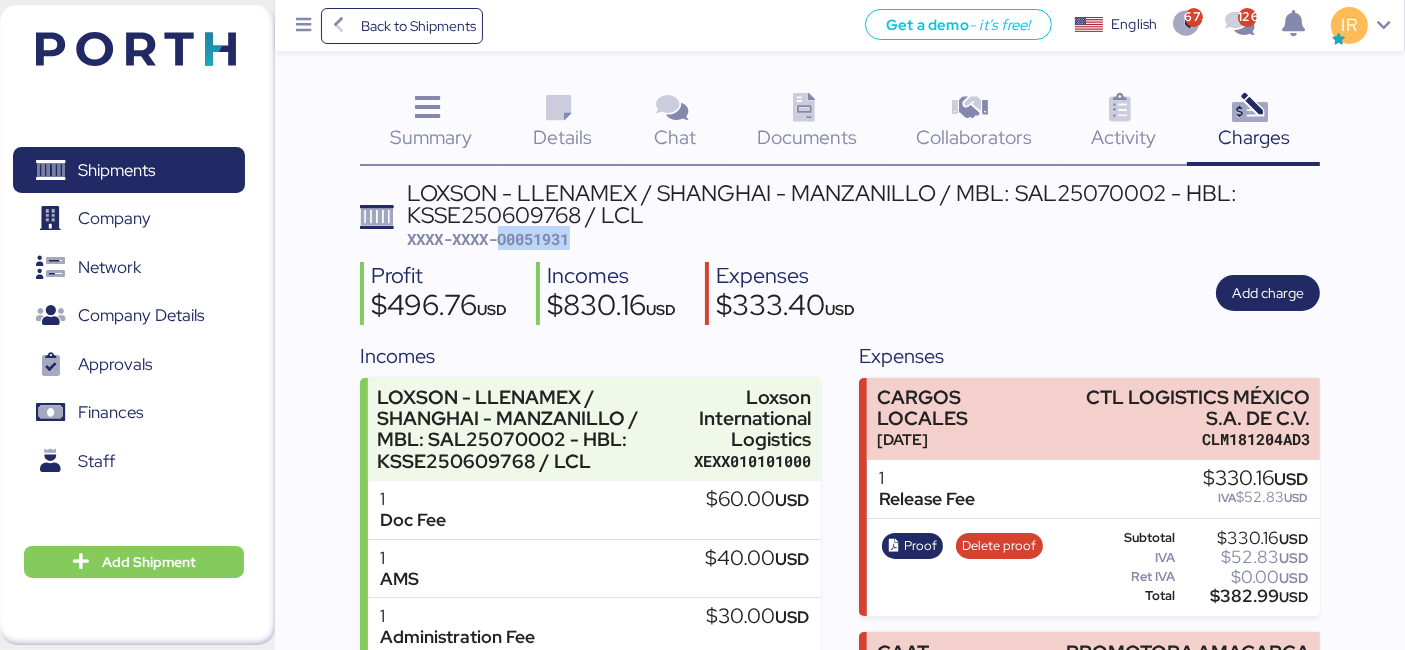 click on "XXXX-XXXX-O0051931" at bounding box center (489, 239) 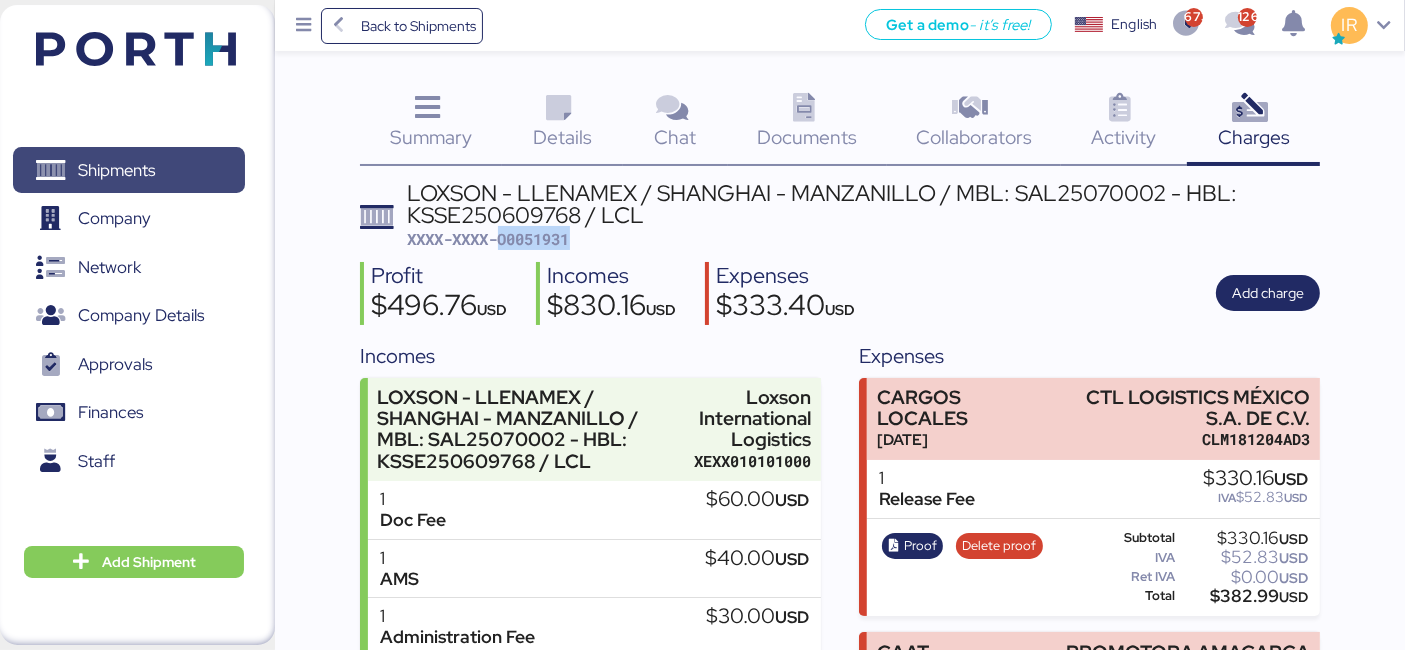 click on "Shipments" at bounding box center [128, 170] 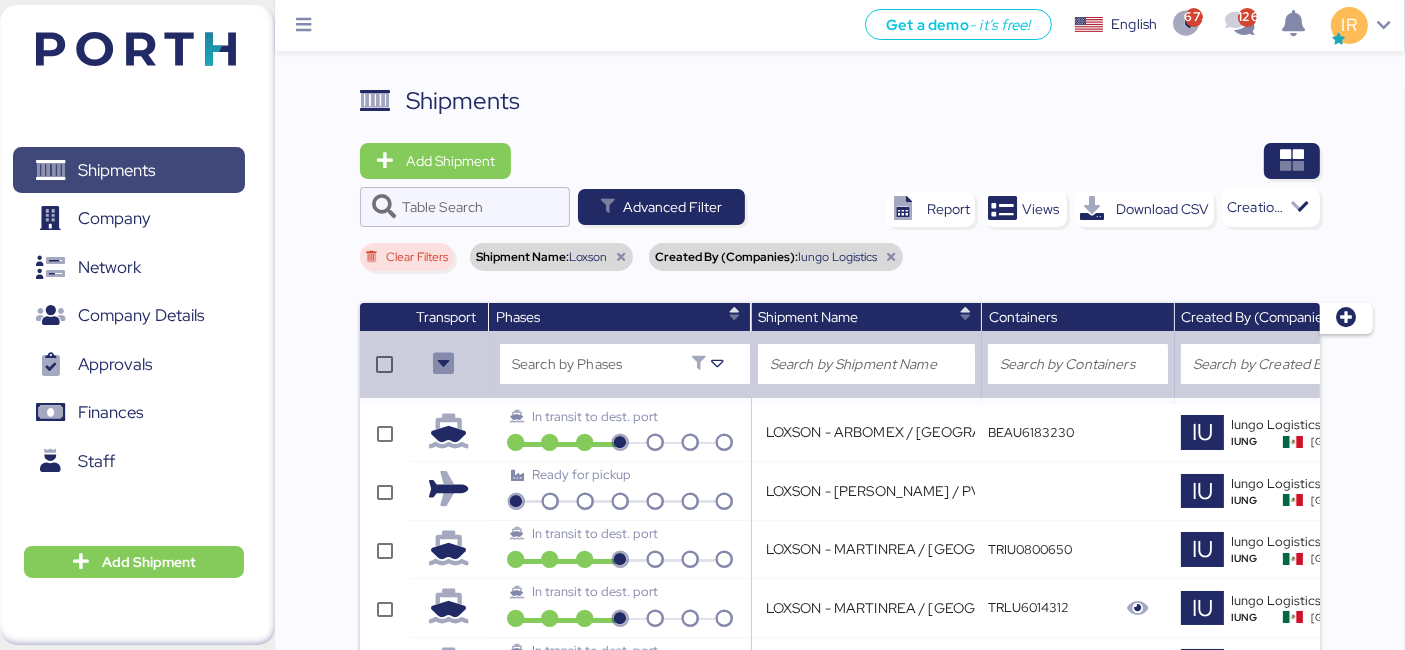 scroll, scrollTop: 2205, scrollLeft: 0, axis: vertical 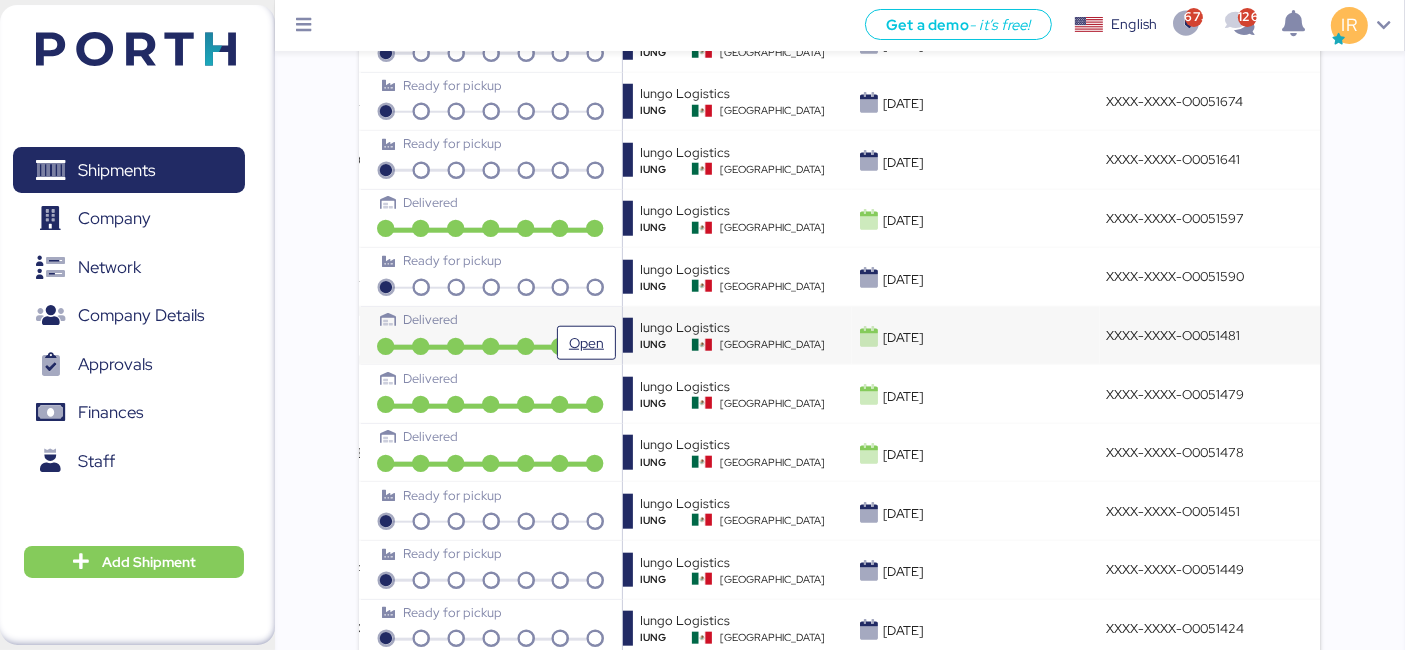 click on "Delivered" at bounding box center [491, 319] 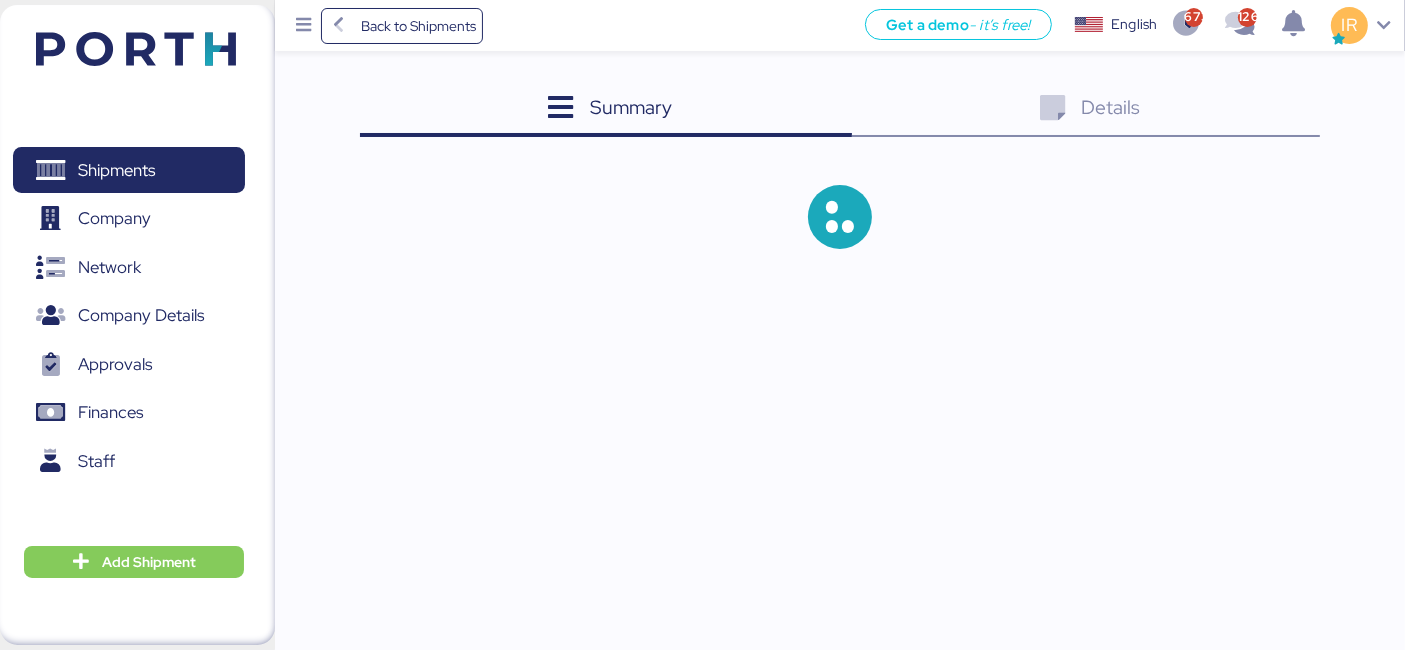 scroll, scrollTop: 0, scrollLeft: 0, axis: both 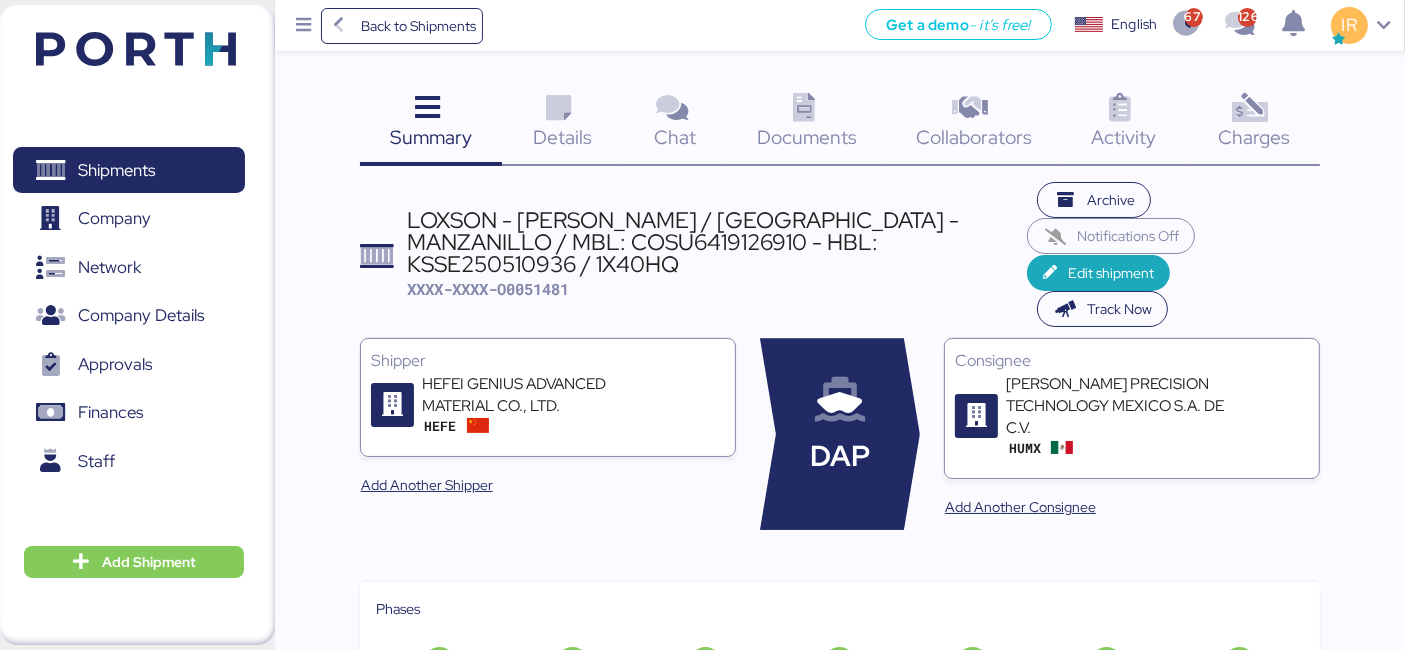 click on "Charges 0" at bounding box center (1253, 124) 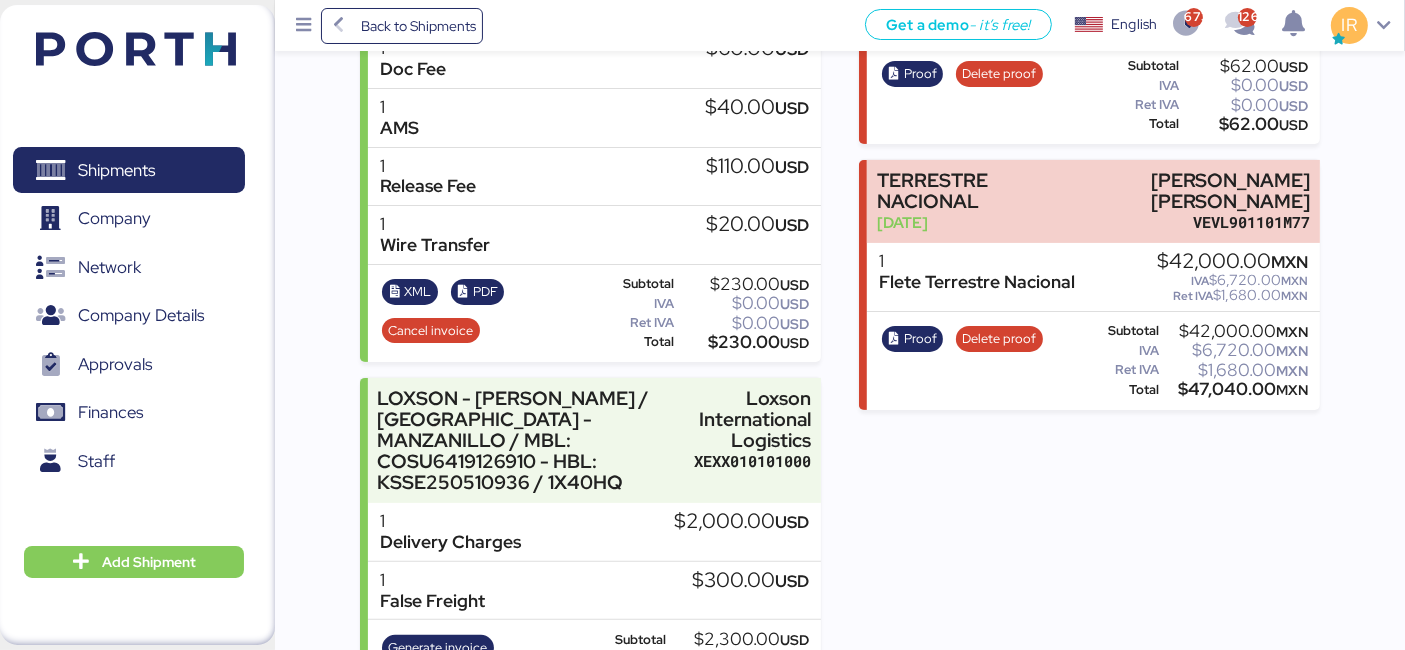 scroll, scrollTop: 515, scrollLeft: 0, axis: vertical 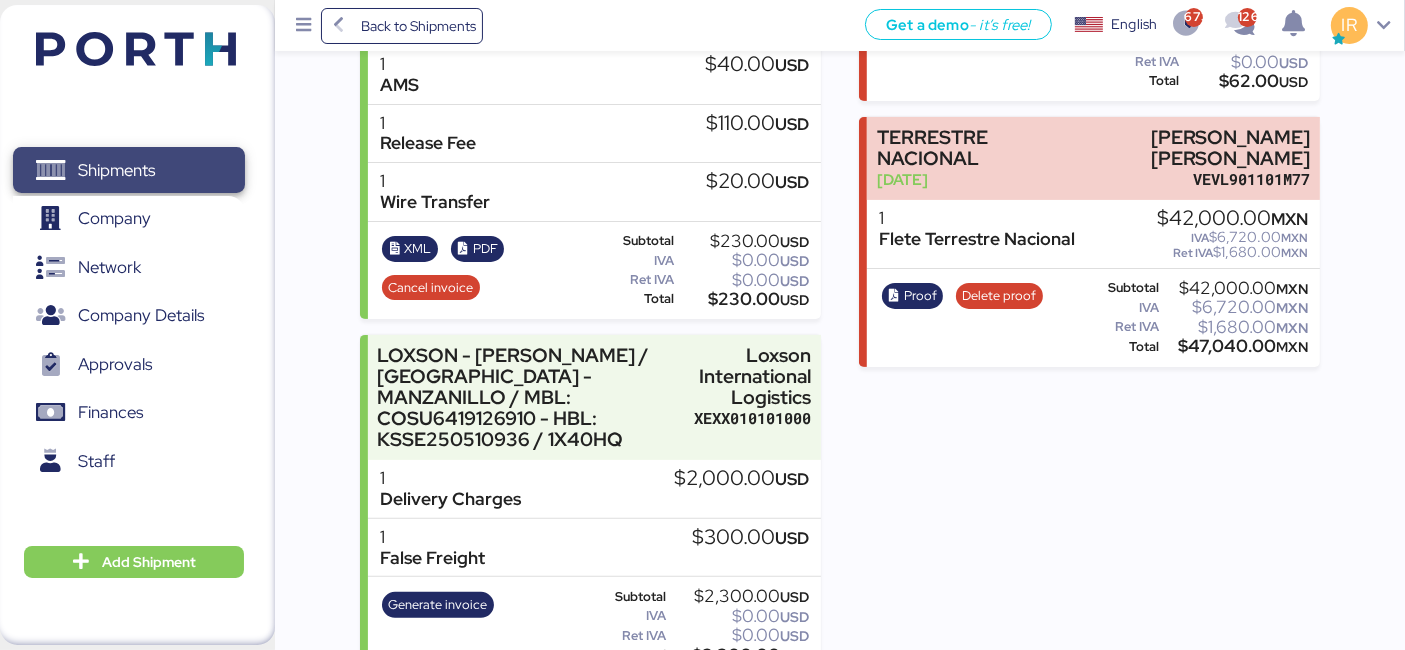 click on "Shipments" at bounding box center [128, 170] 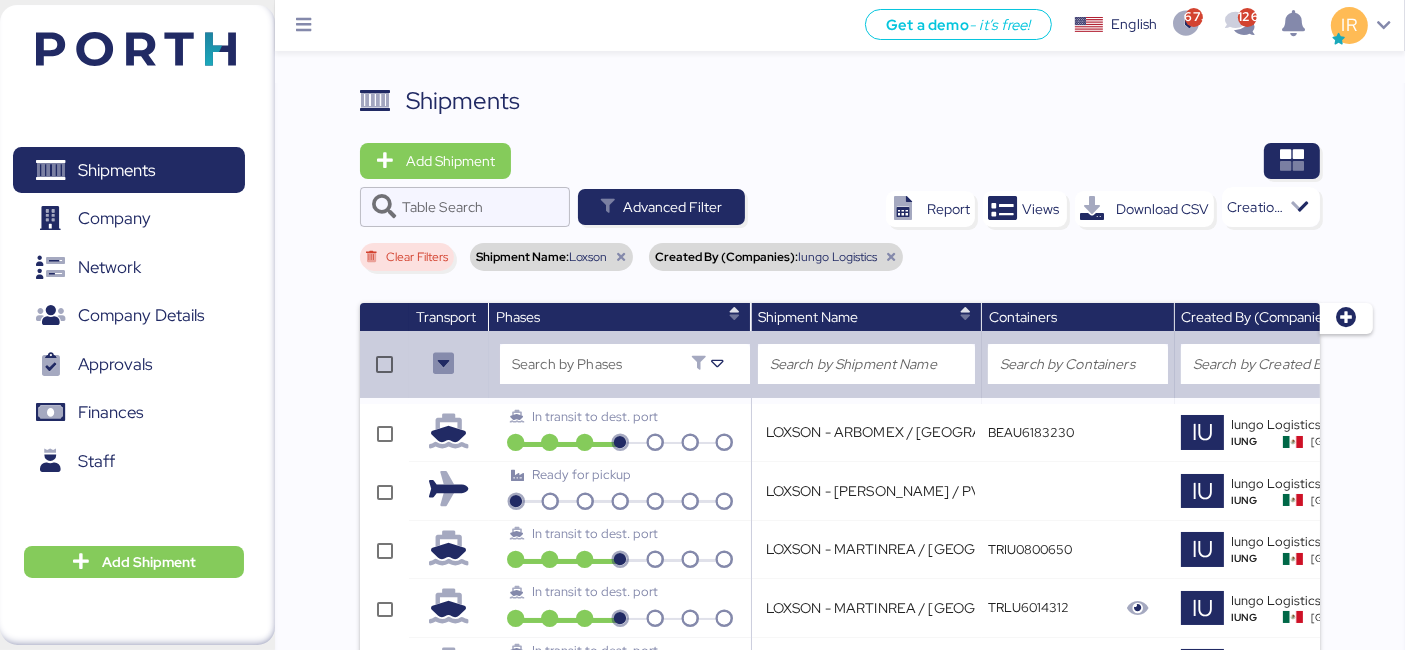 scroll, scrollTop: 748, scrollLeft: 0, axis: vertical 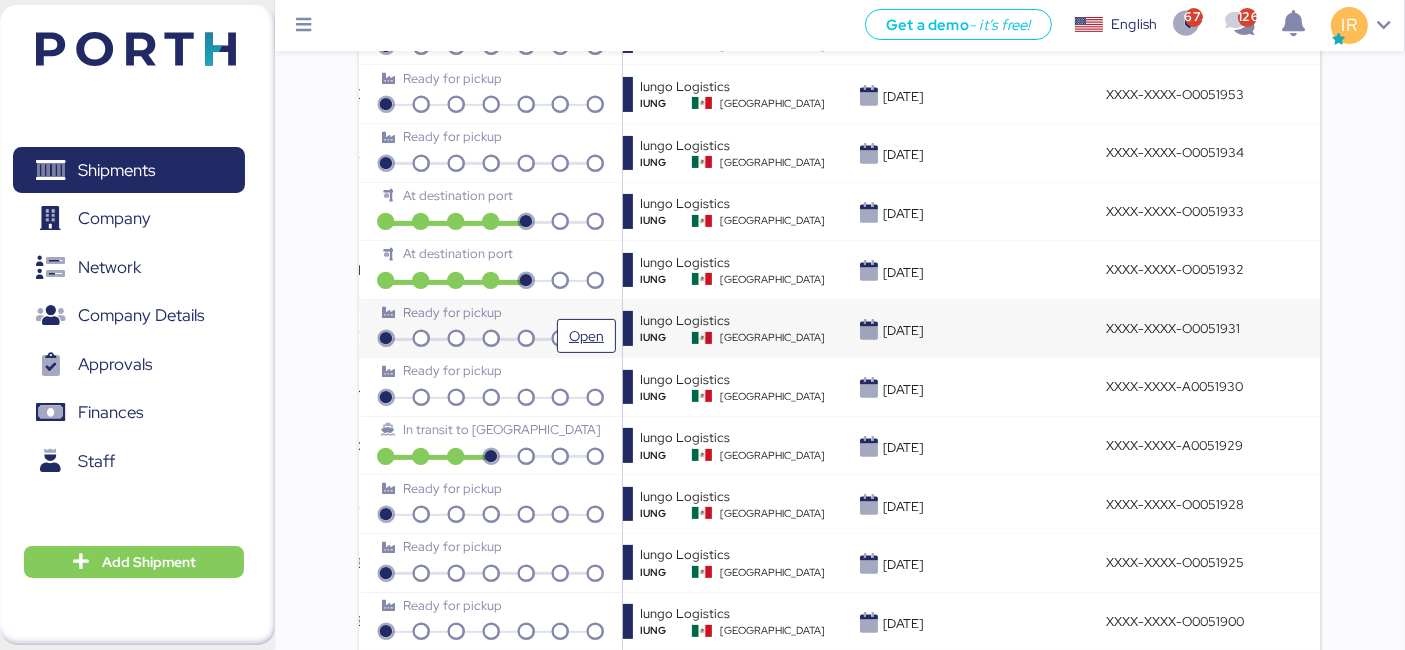 click on "Ready for pickup" at bounding box center (491, 312) 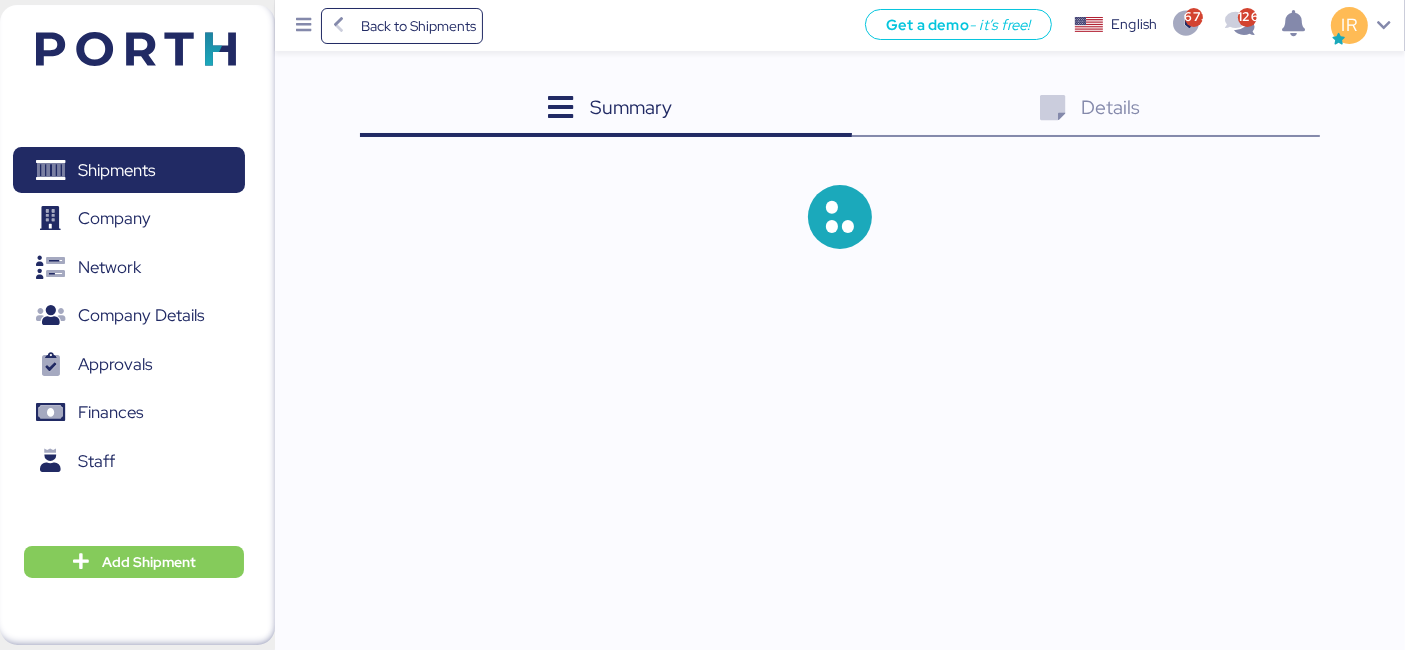 scroll, scrollTop: 0, scrollLeft: 0, axis: both 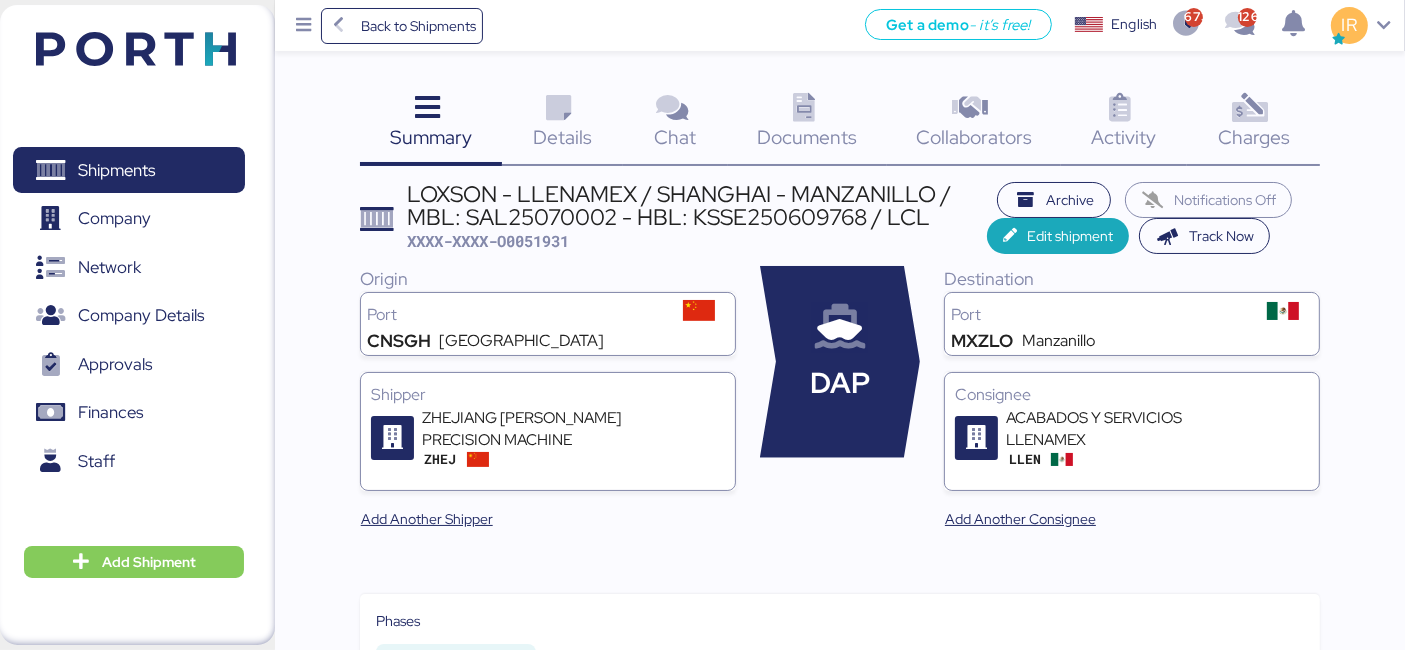 click at bounding box center (1250, 108) 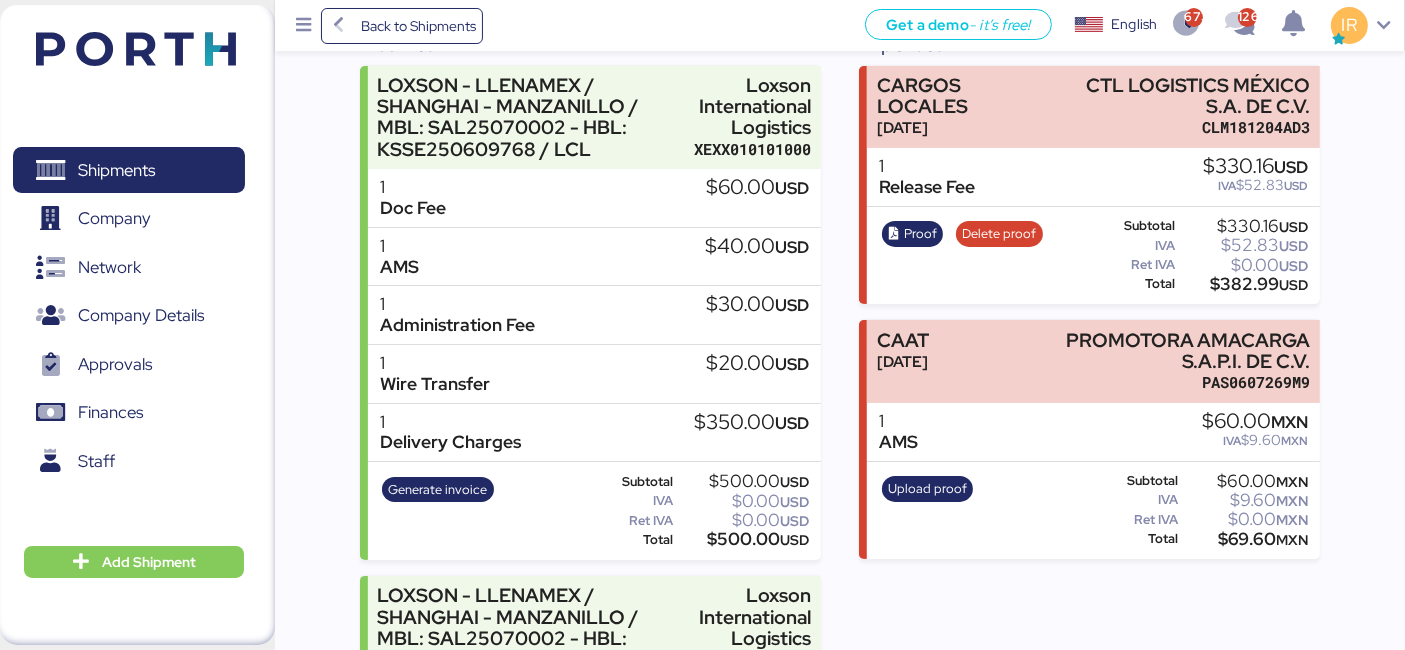 scroll, scrollTop: 308, scrollLeft: 0, axis: vertical 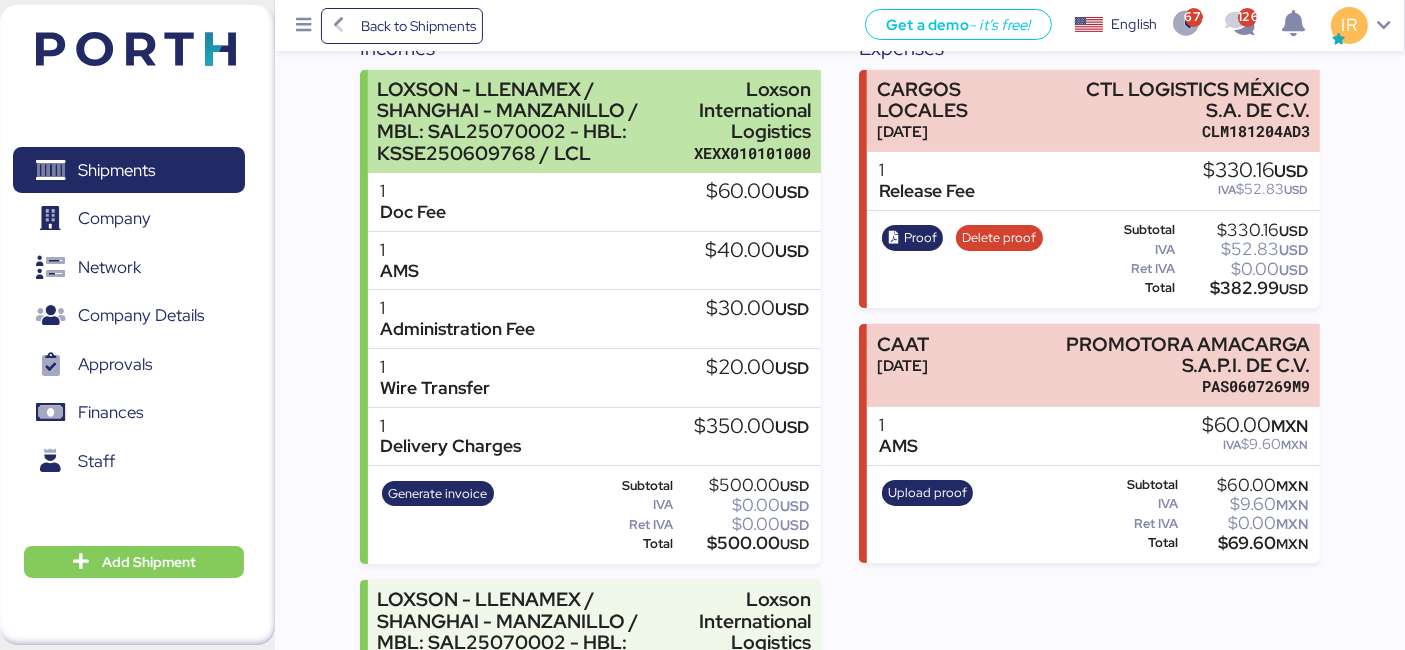click on "Loxson International Logistics" at bounding box center [752, 110] 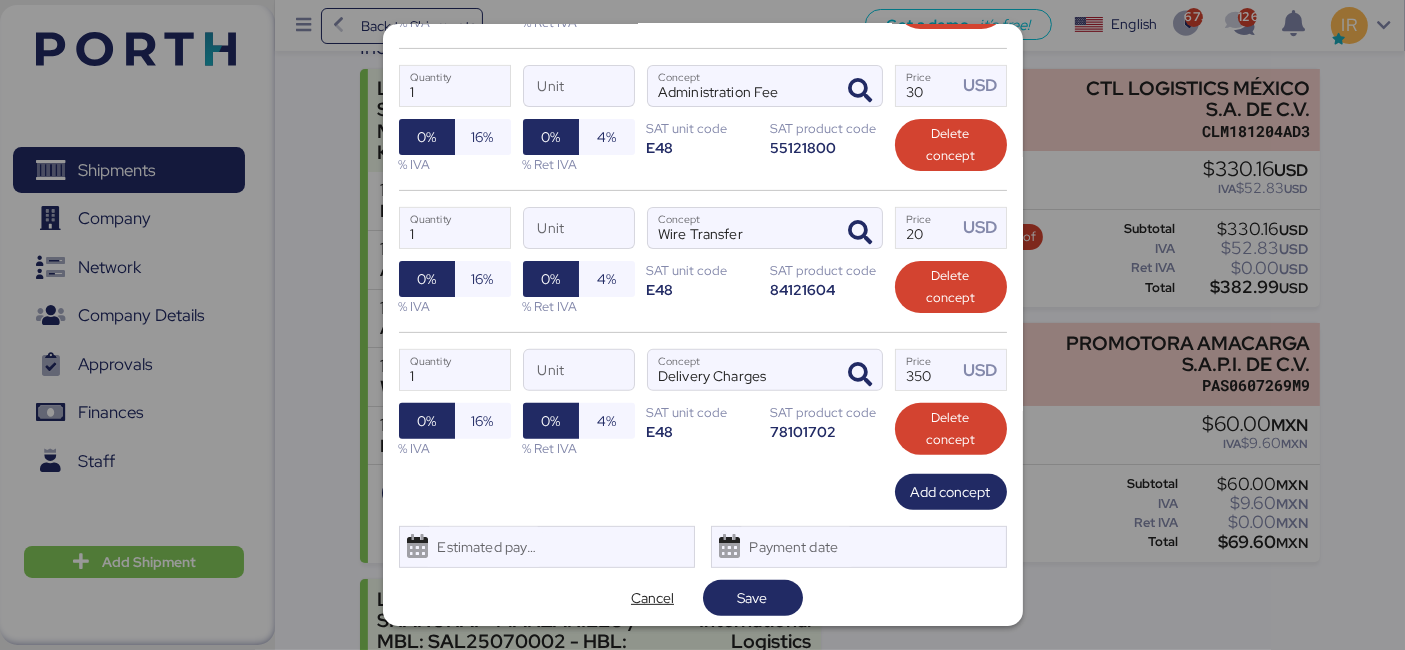 scroll, scrollTop: 641, scrollLeft: 0, axis: vertical 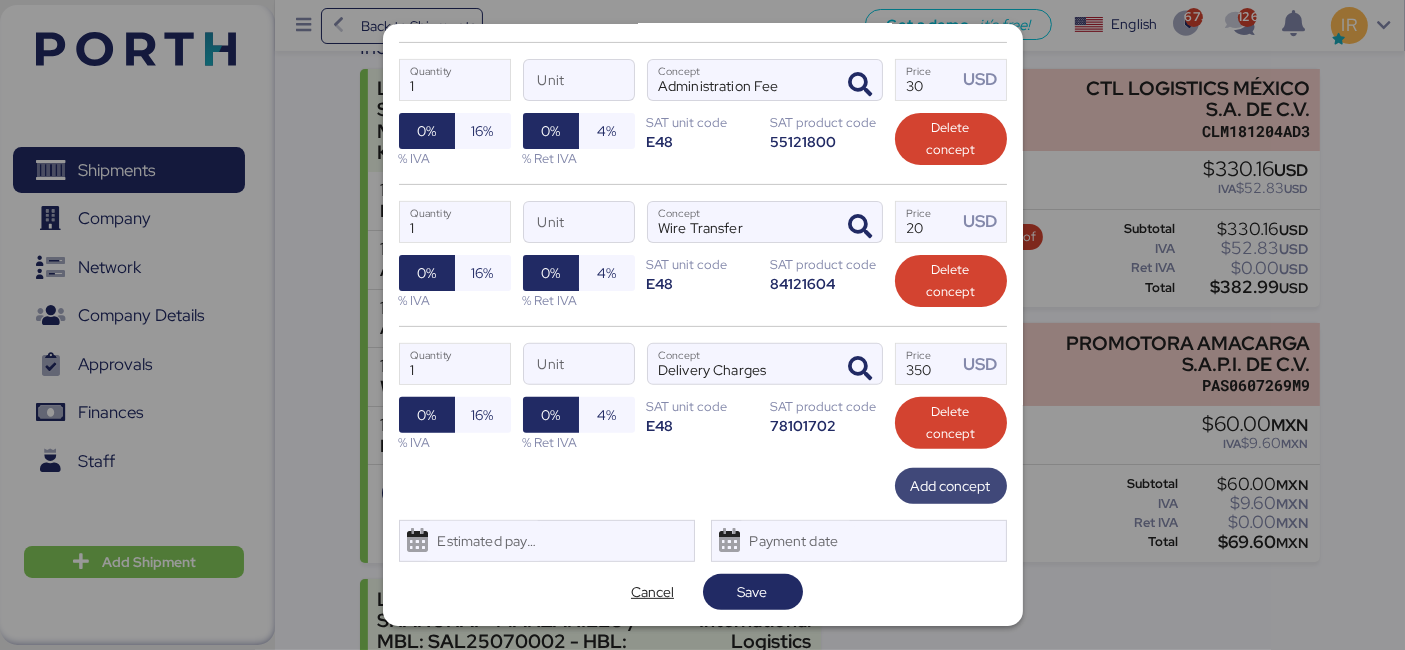 click on "Add concept" at bounding box center [951, 486] 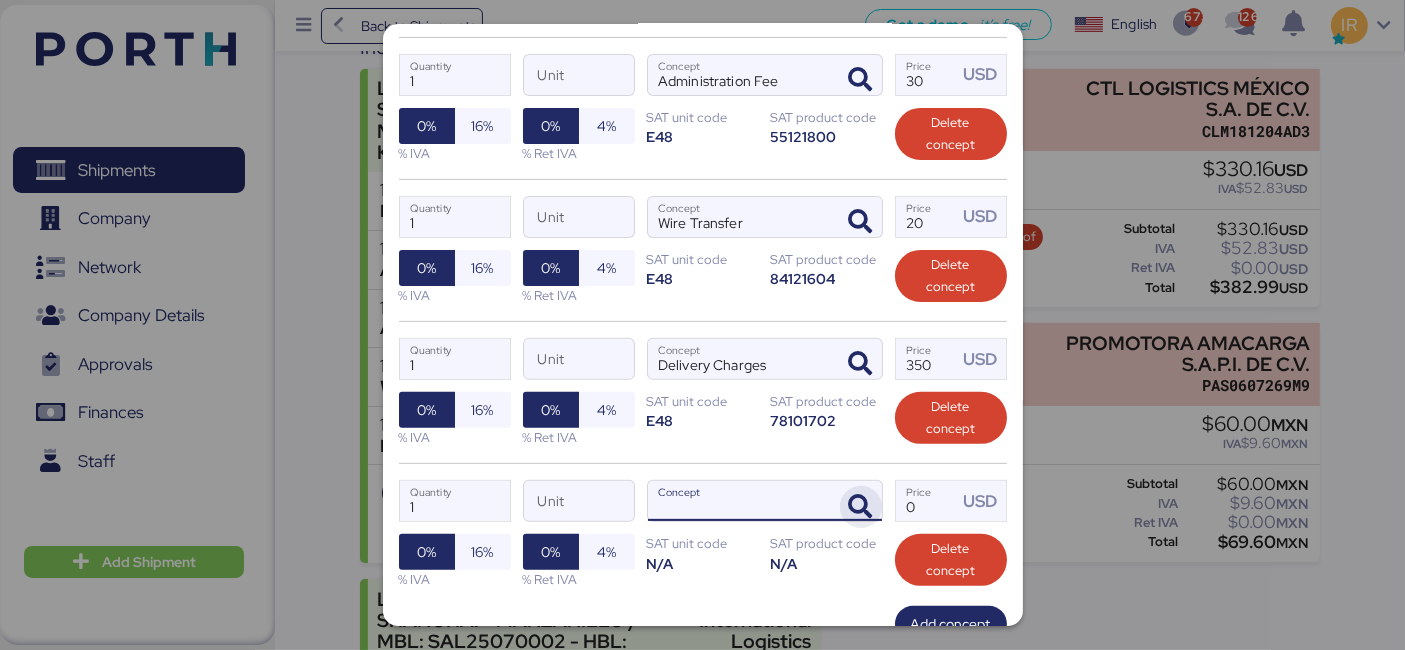 click at bounding box center (861, 507) 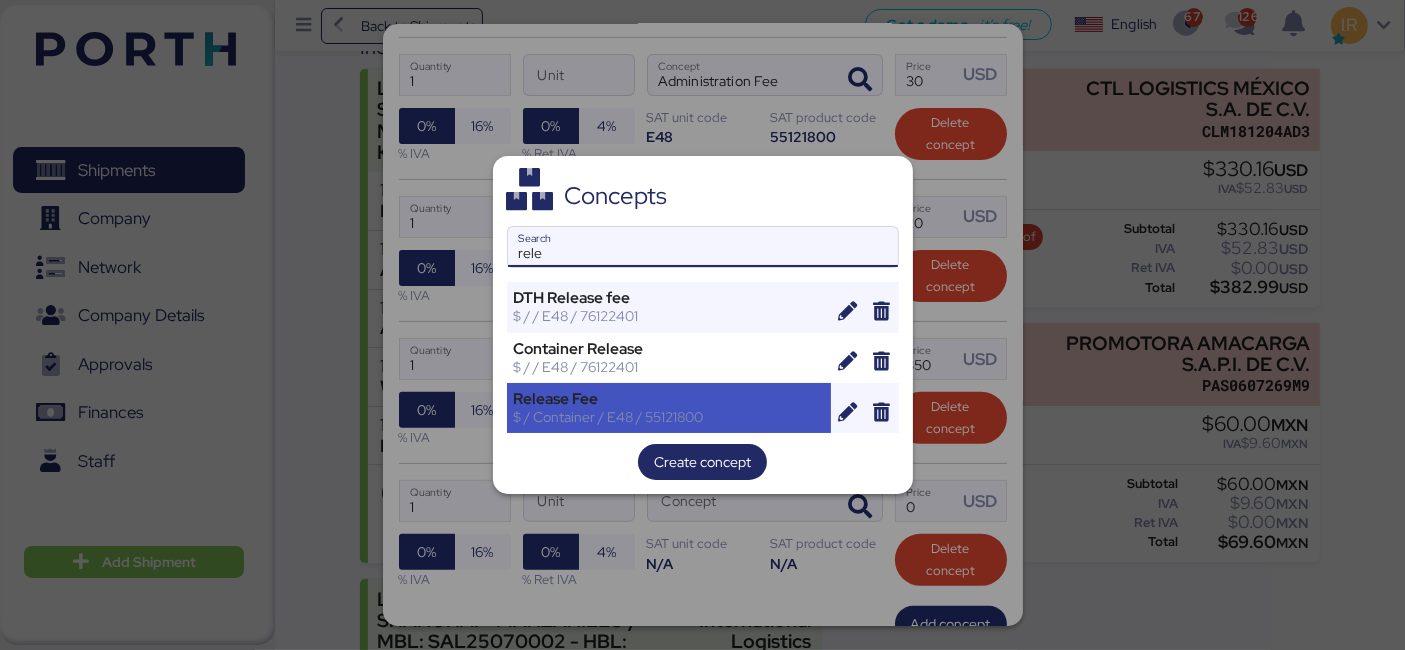 type on "rele" 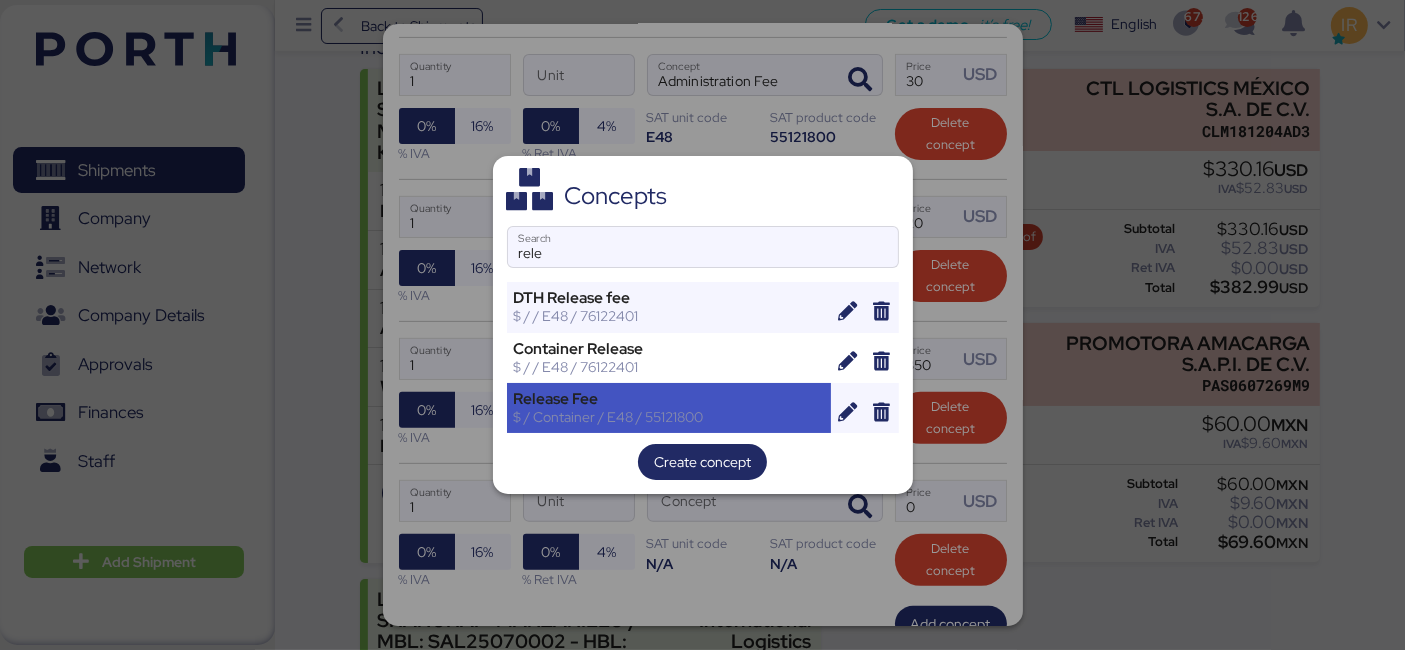 click on "Release Fee
$ / Container /
E48 / 55121800" at bounding box center [669, 408] 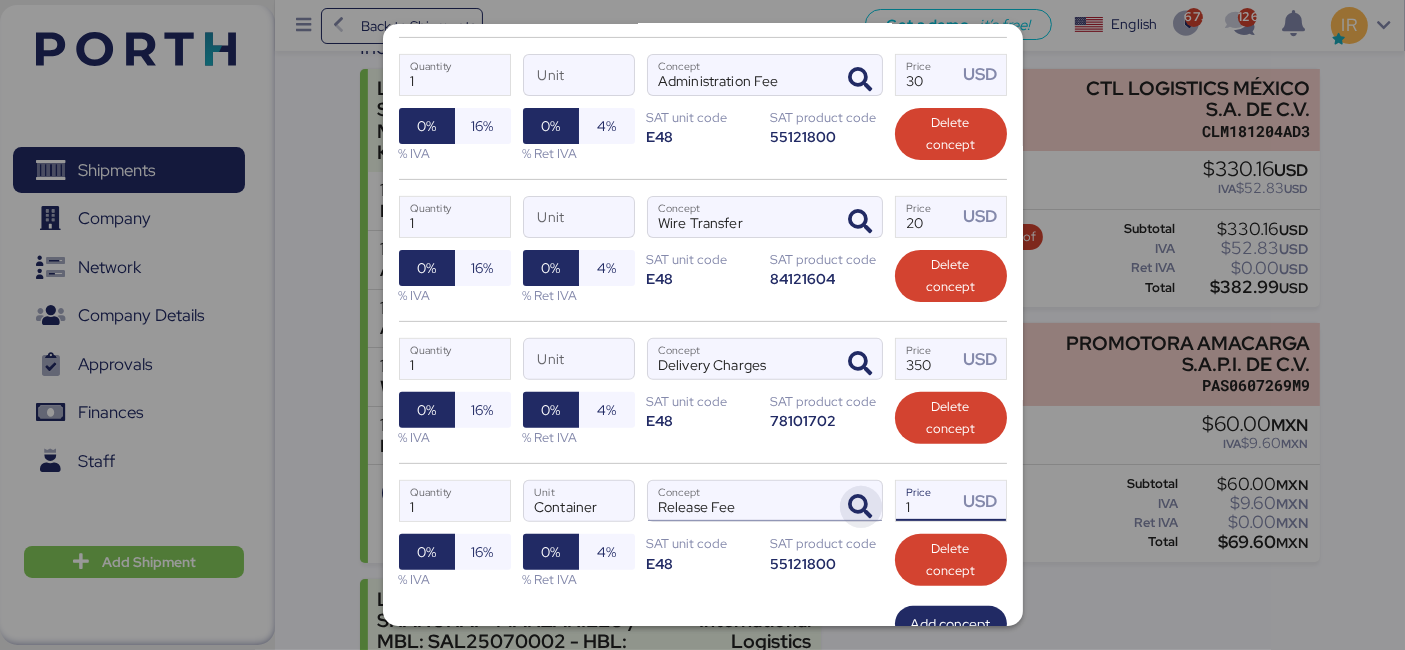 drag, startPoint x: 934, startPoint y: 530, endPoint x: 838, endPoint y: 522, distance: 96.332756 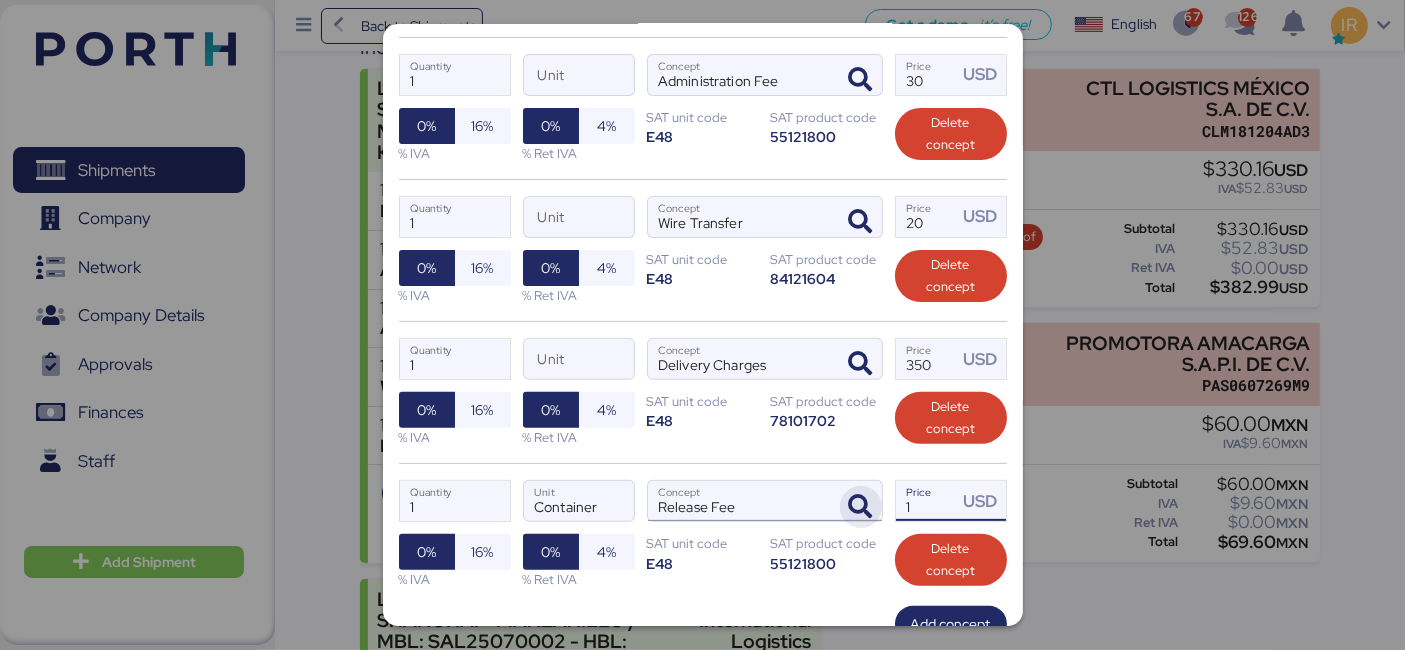 click on "1 Quantity Container Unit Release Fee Concept   1 Price USD 0% 16% % IVA 0% 4% % Ret IVA SAT unit code E48 SAT product code 55121800 Delete concept" at bounding box center (703, 534) 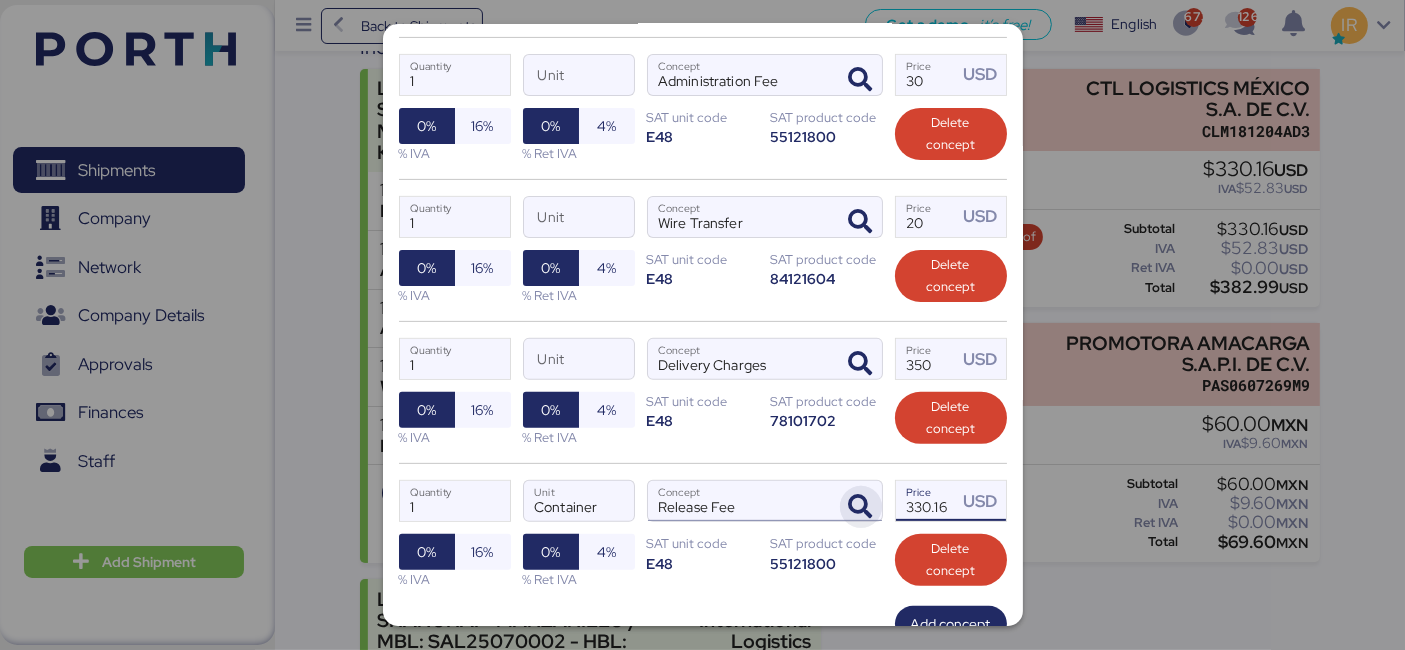 scroll, scrollTop: 0, scrollLeft: 4, axis: horizontal 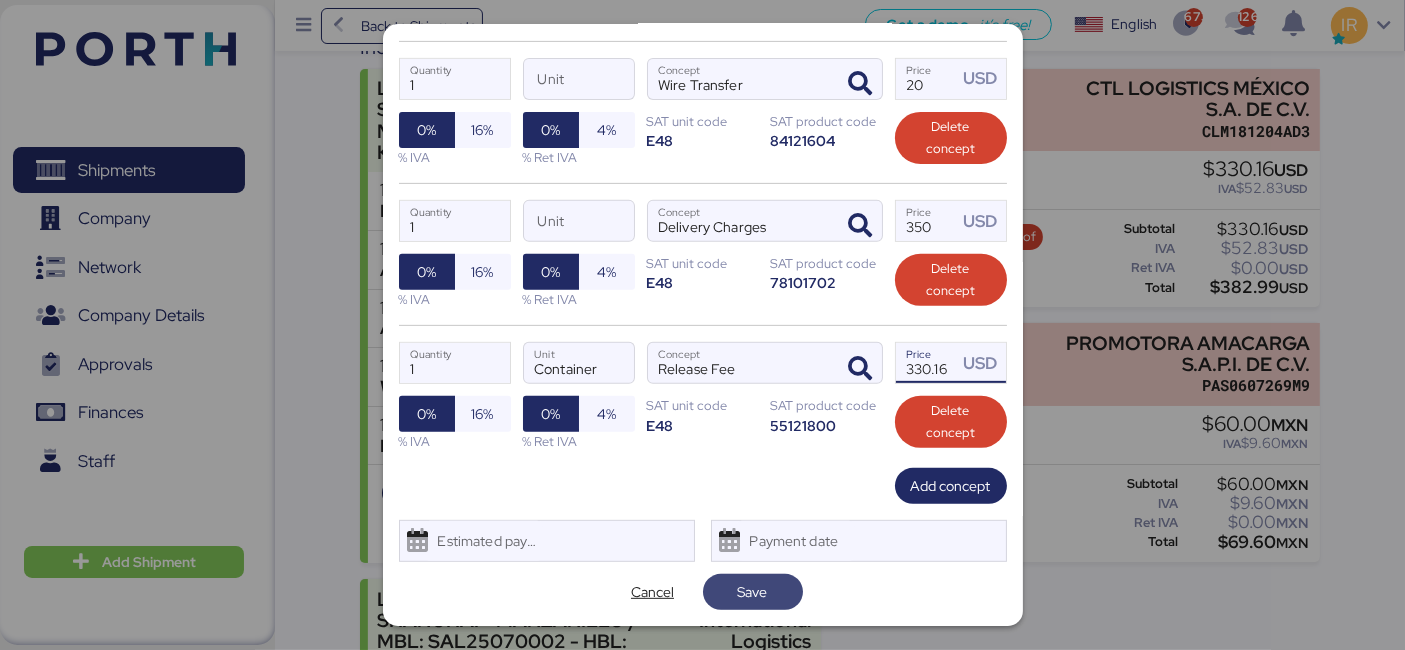 type on "330.16" 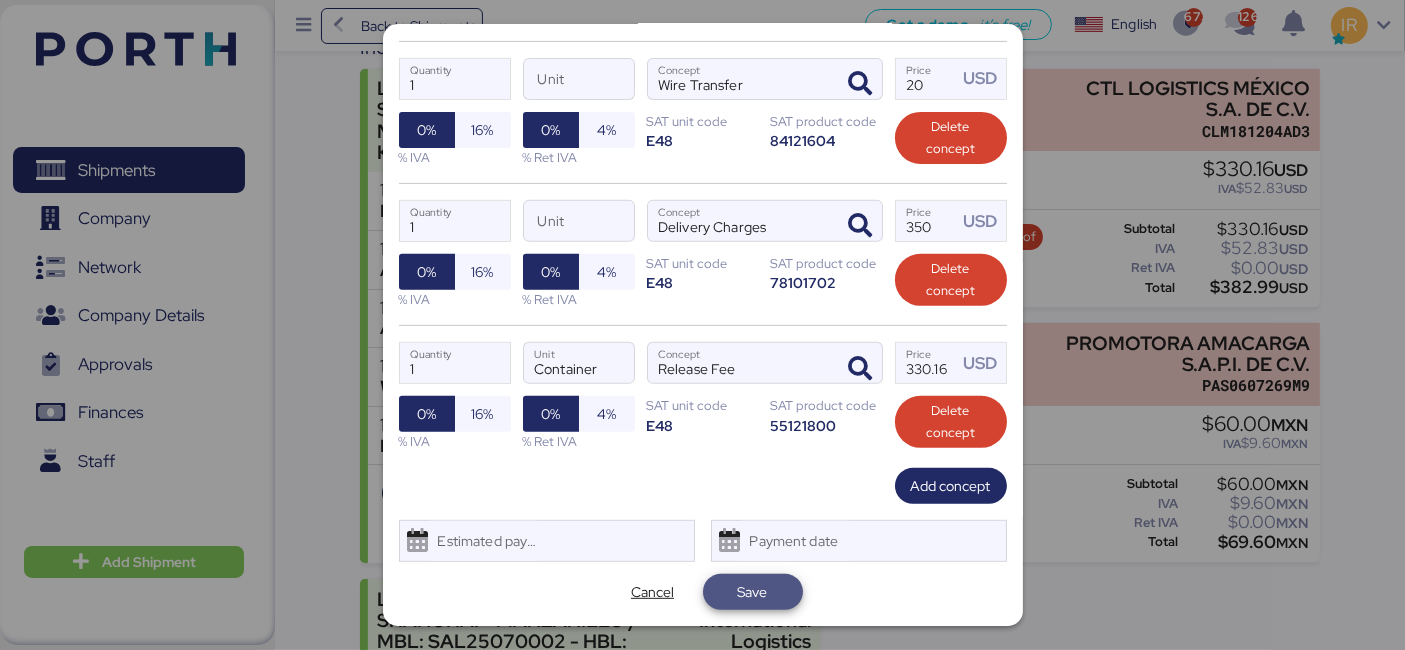 scroll, scrollTop: 0, scrollLeft: 0, axis: both 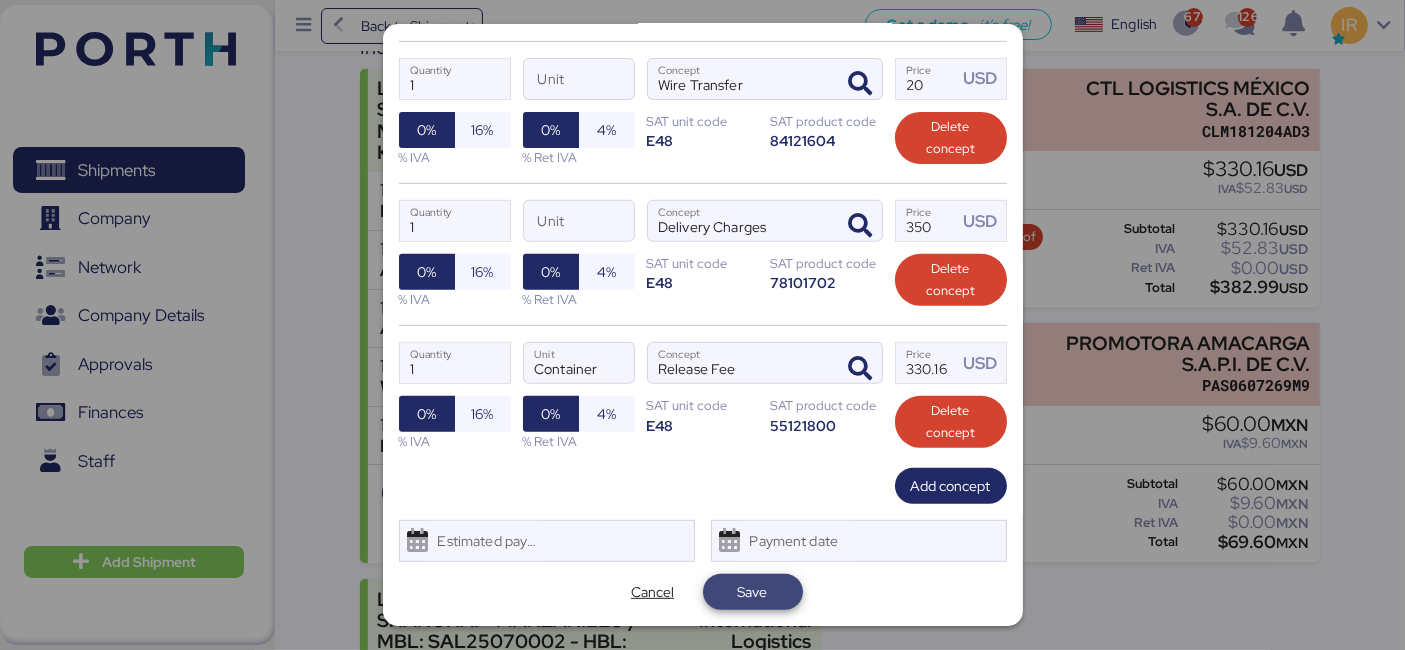 click on "Save" at bounding box center (753, 592) 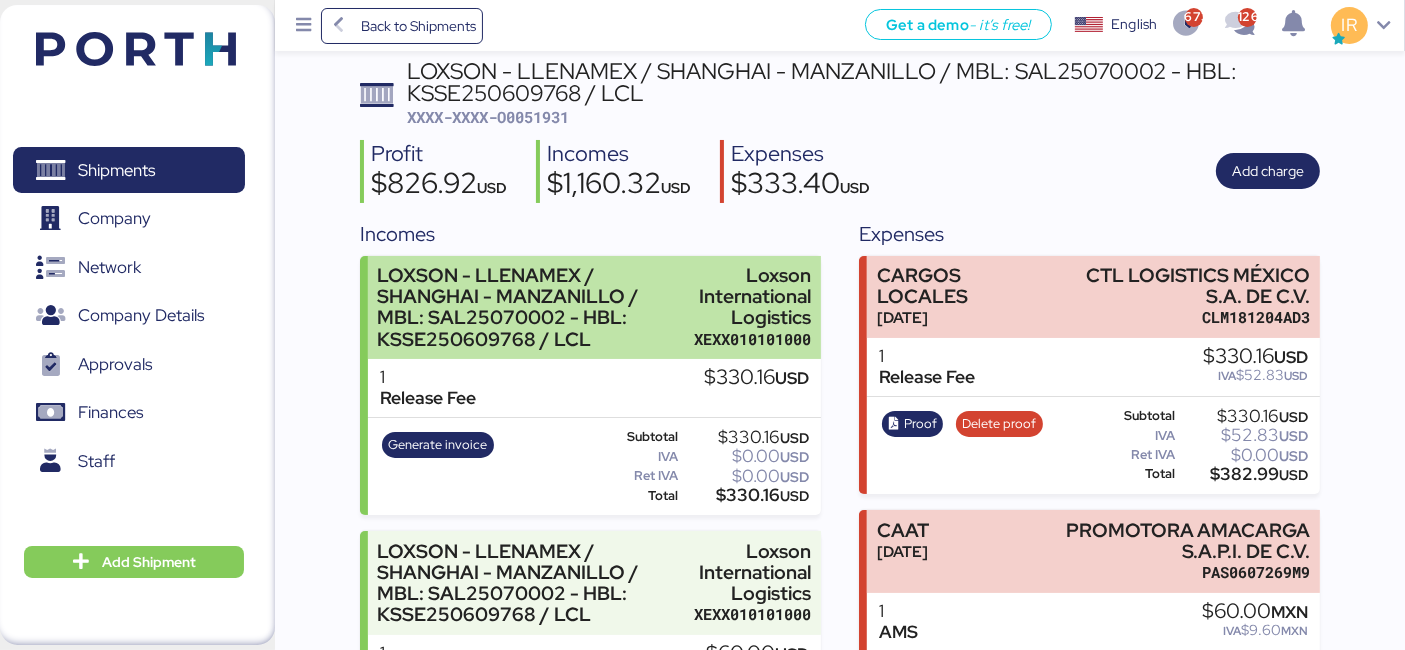 scroll, scrollTop: 115, scrollLeft: 0, axis: vertical 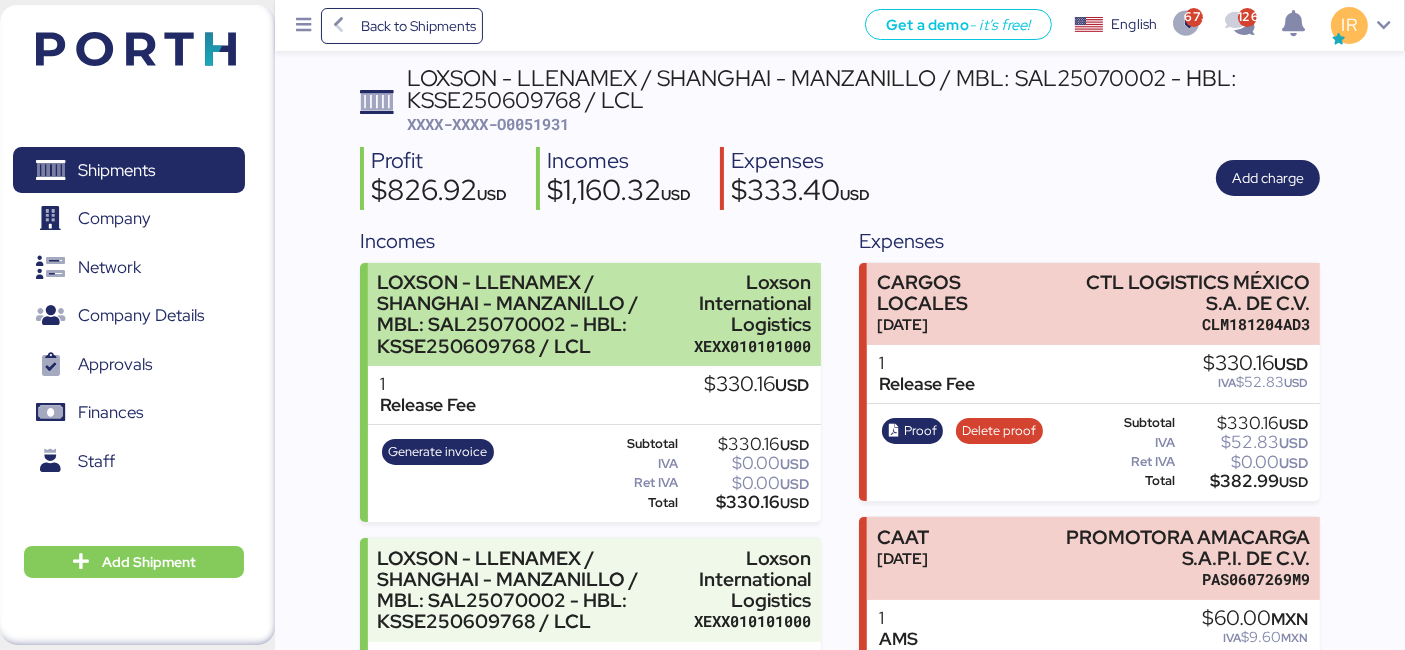 click on "Loxson International Logistics" at bounding box center [752, 303] 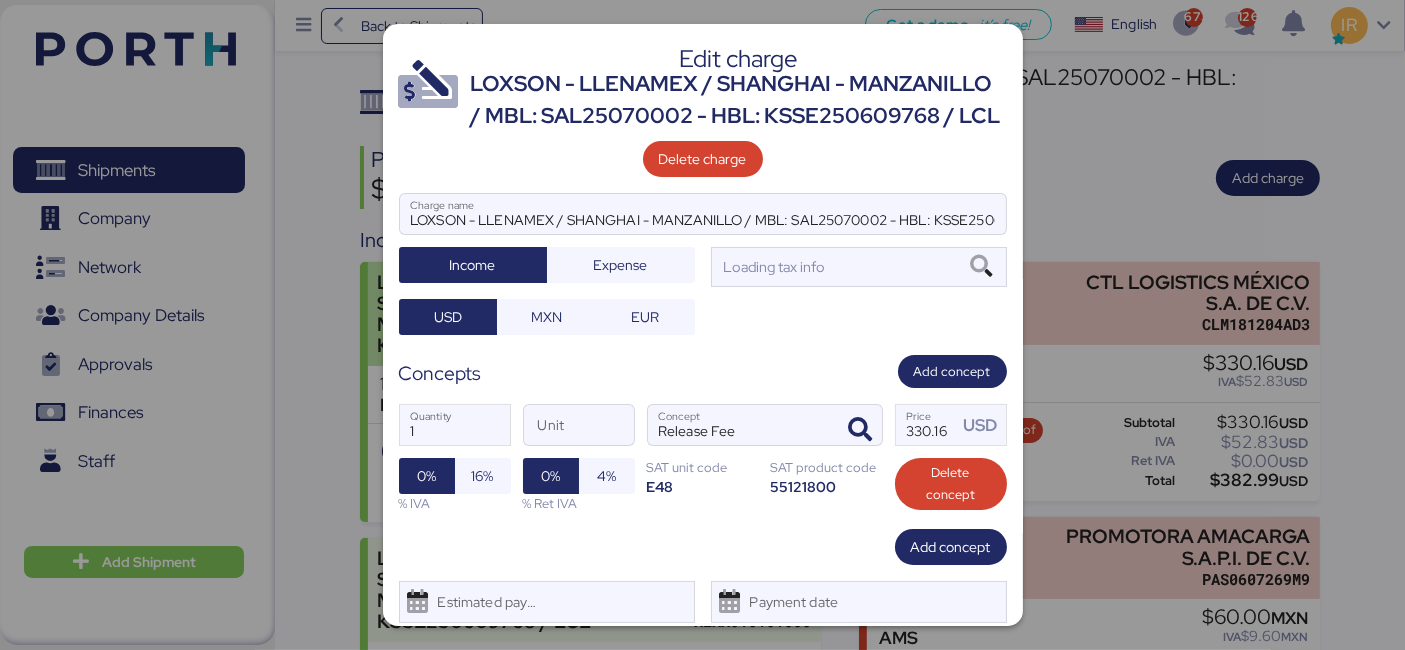 scroll, scrollTop: 0, scrollLeft: 0, axis: both 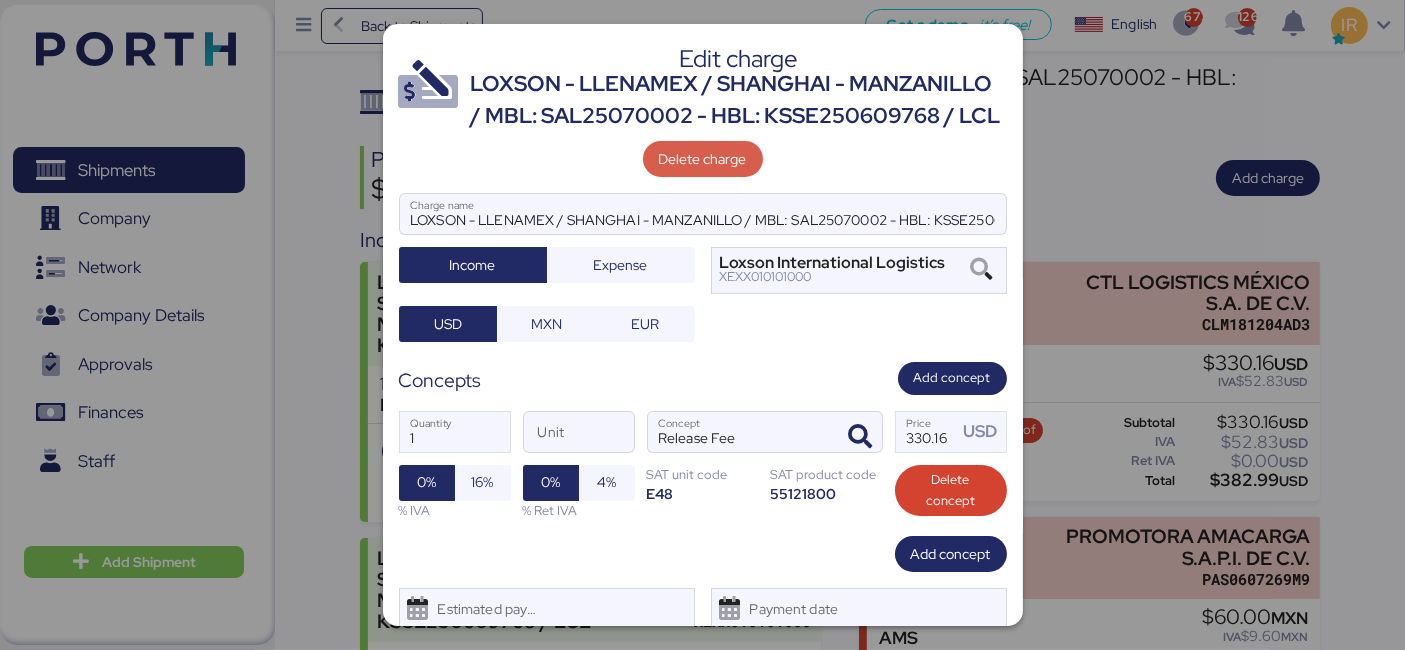click on "Delete charge" at bounding box center [703, 159] 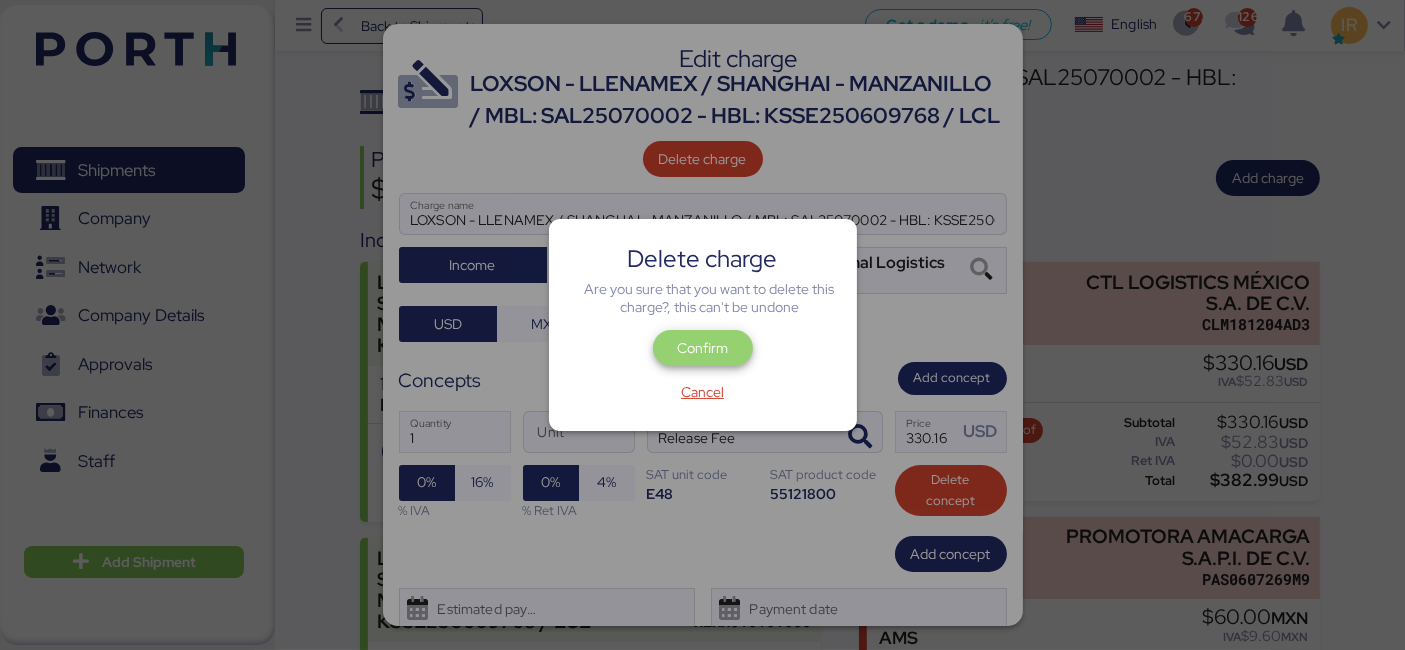 click on "Confirm" at bounding box center [702, 348] 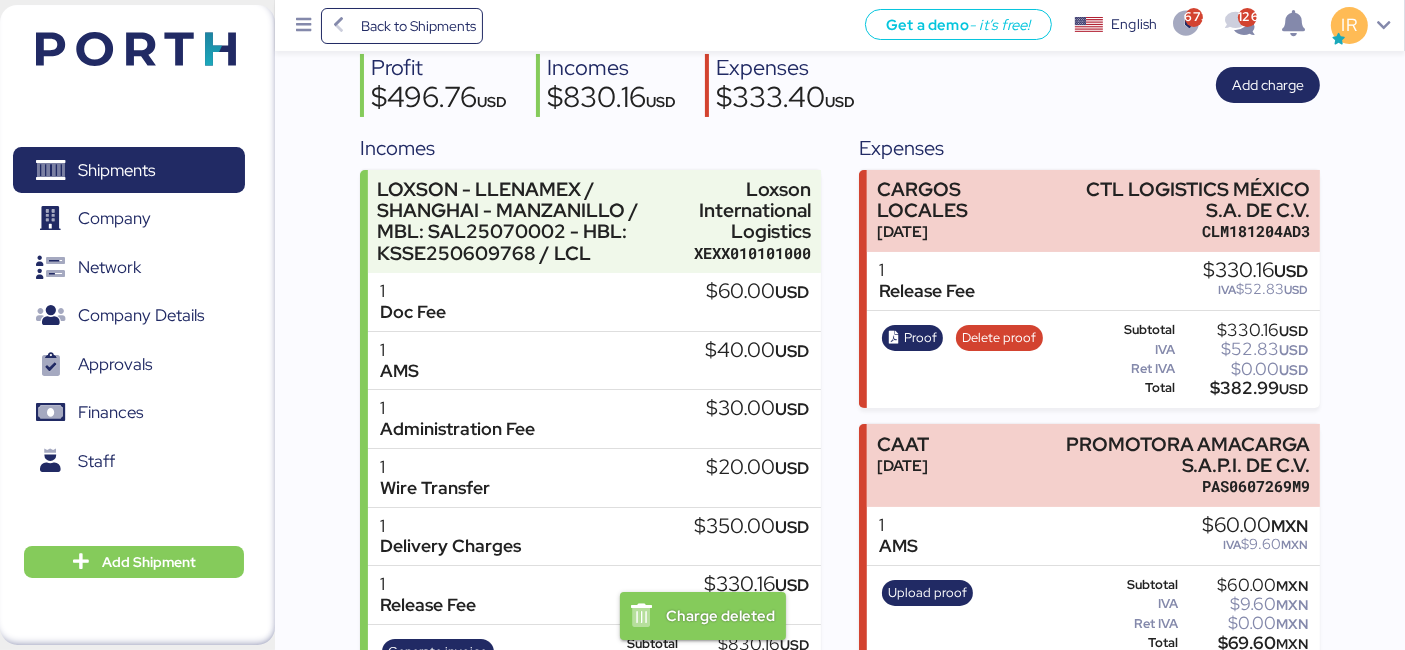scroll, scrollTop: 296, scrollLeft: 0, axis: vertical 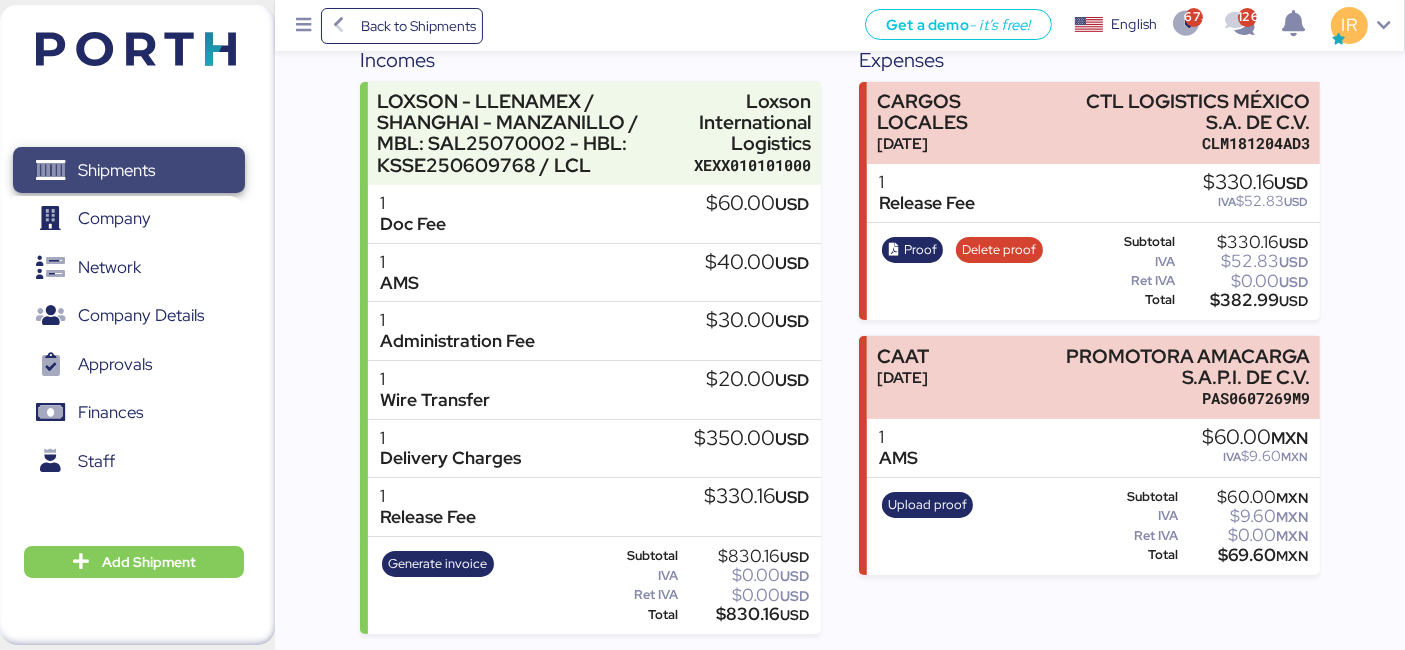 click on "Shipments" at bounding box center (116, 170) 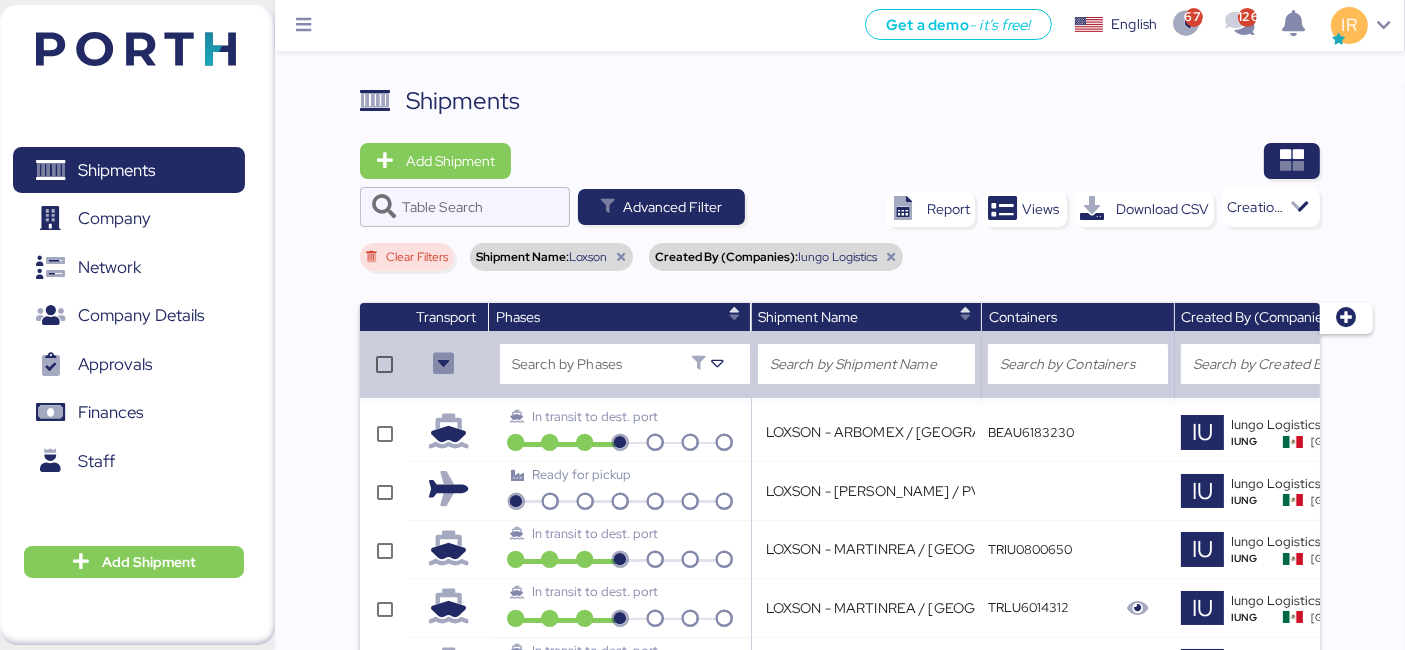 scroll, scrollTop: 1740, scrollLeft: 0, axis: vertical 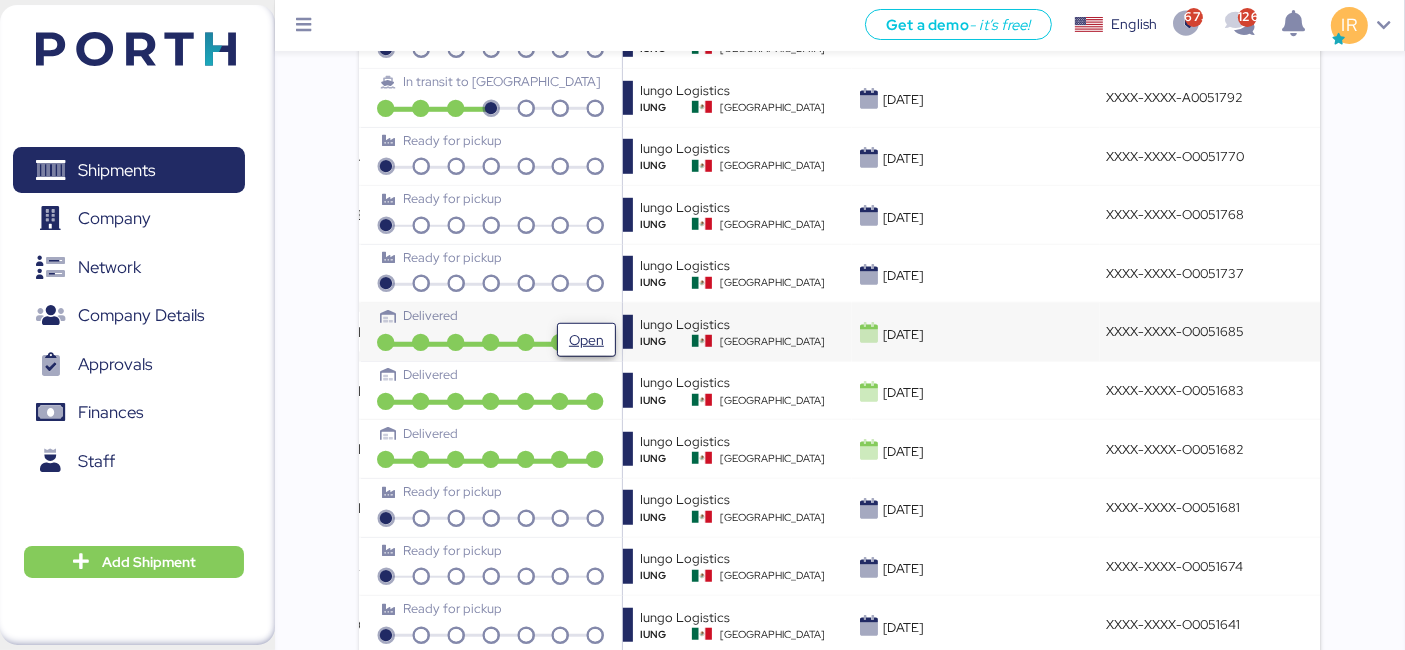 click on "Open" at bounding box center [586, 340] 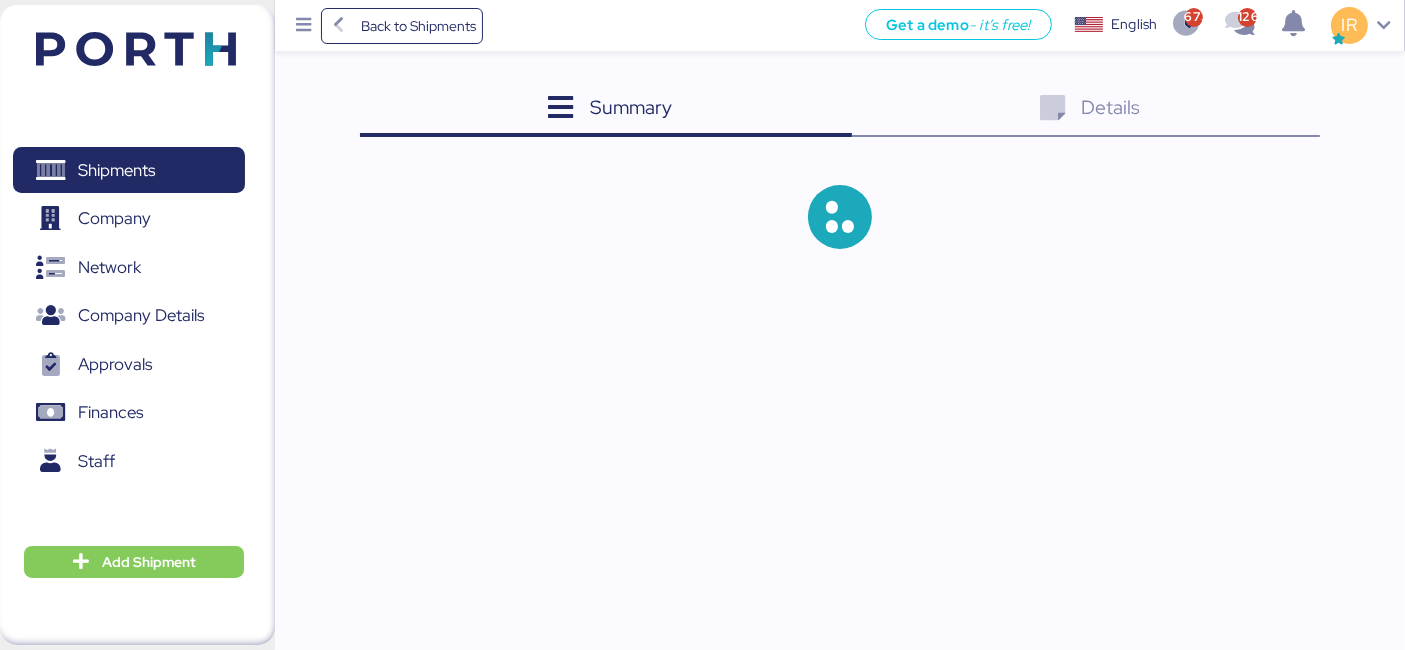 scroll, scrollTop: 0, scrollLeft: 0, axis: both 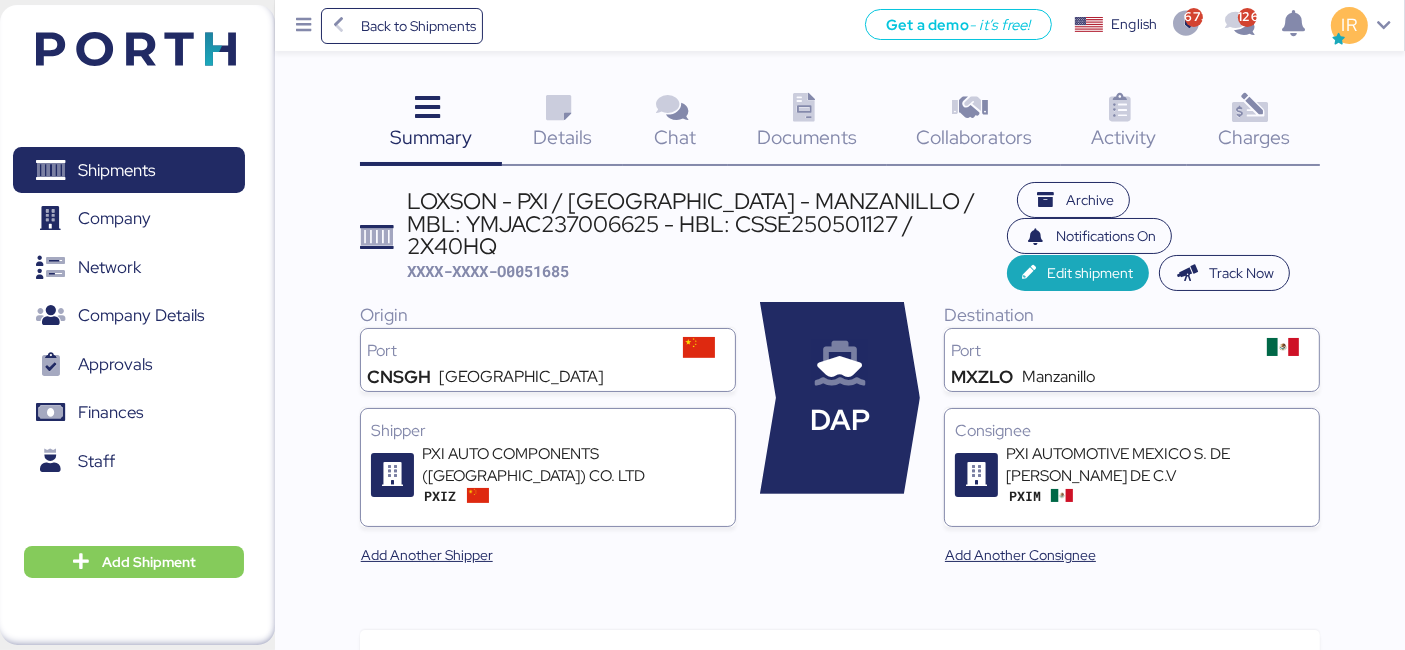 click on "Charges 0" at bounding box center (1253, 124) 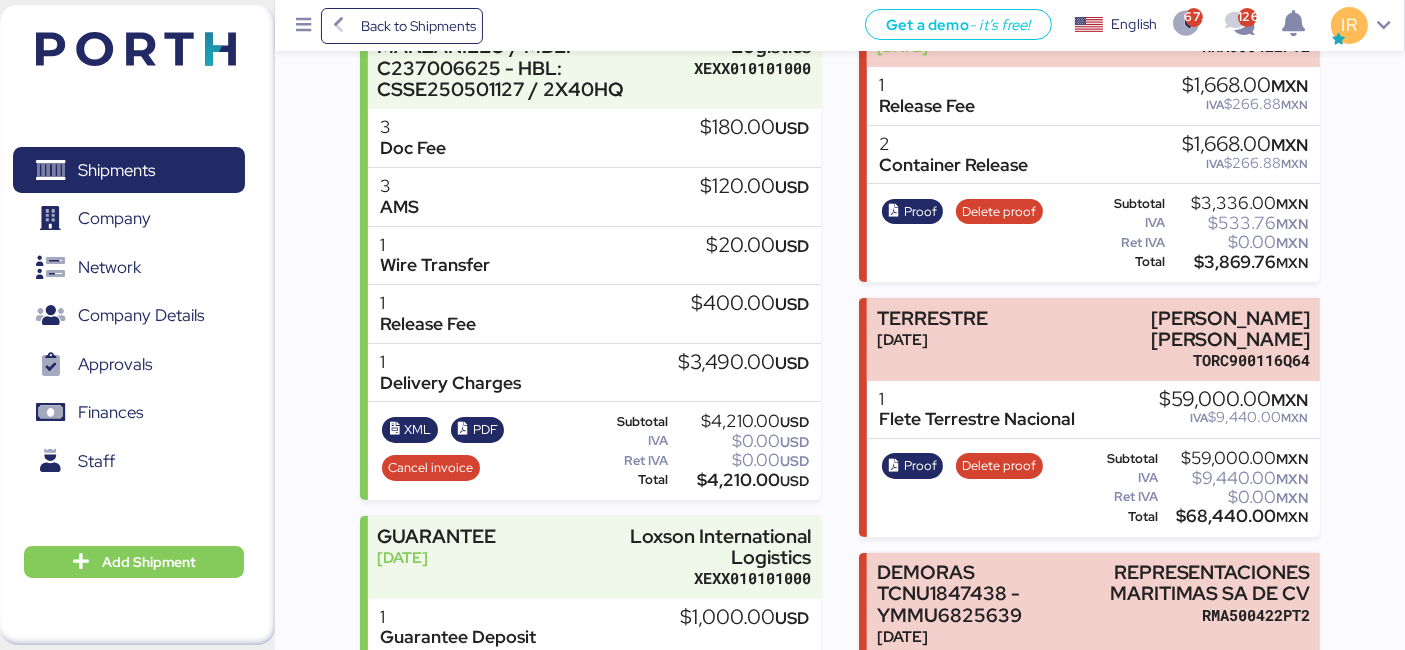 scroll, scrollTop: 391, scrollLeft: 0, axis: vertical 